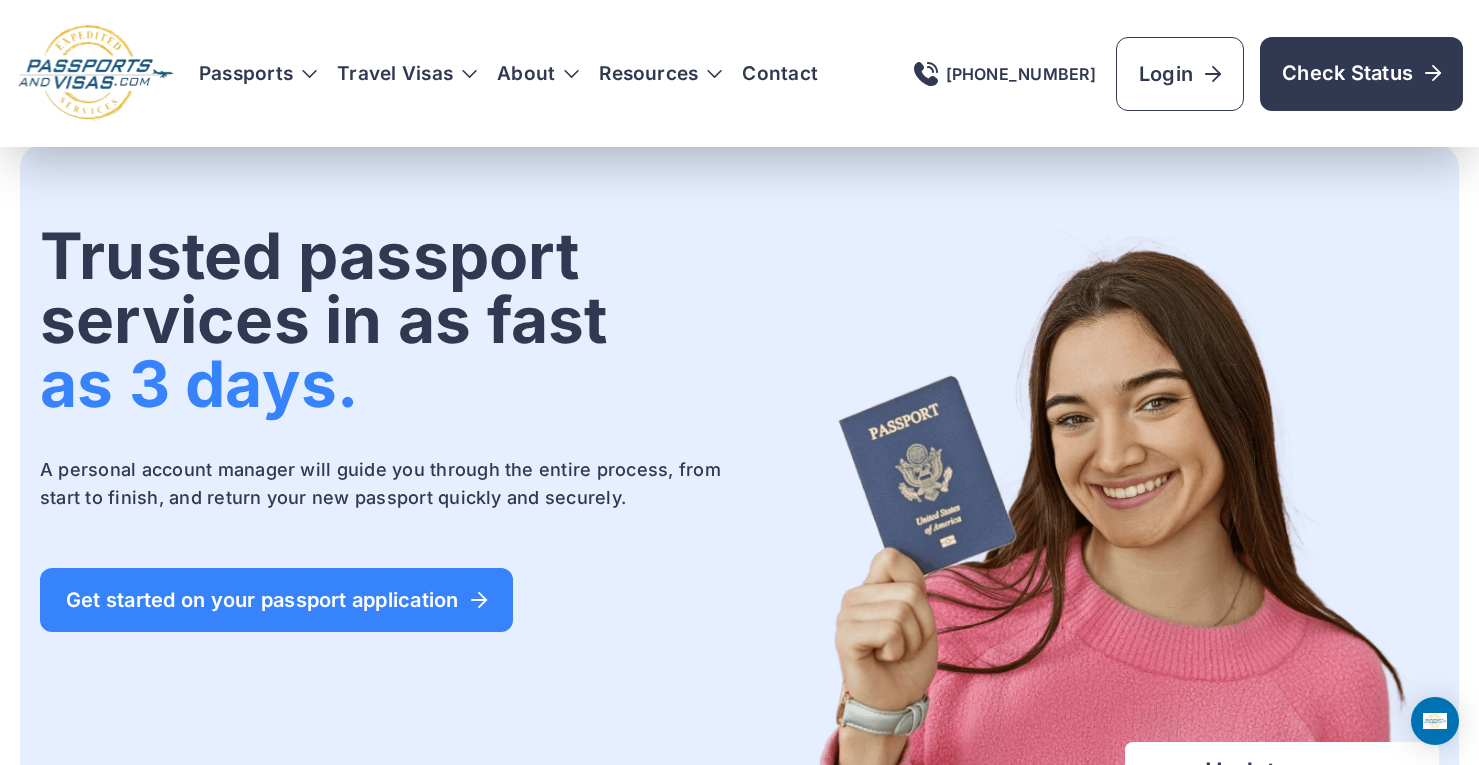scroll, scrollTop: 1260, scrollLeft: 0, axis: vertical 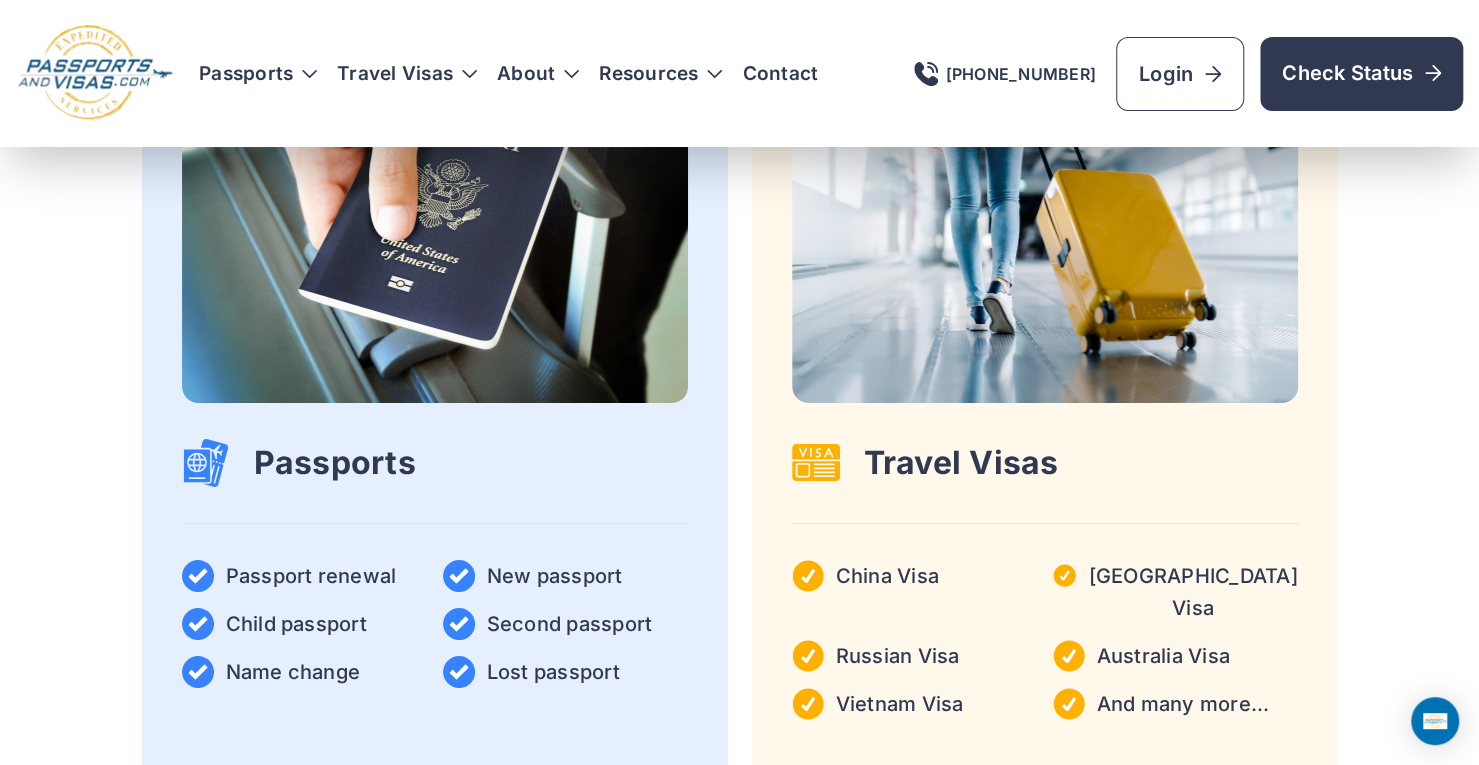 click on "Get started" at bounding box center [435, 816] 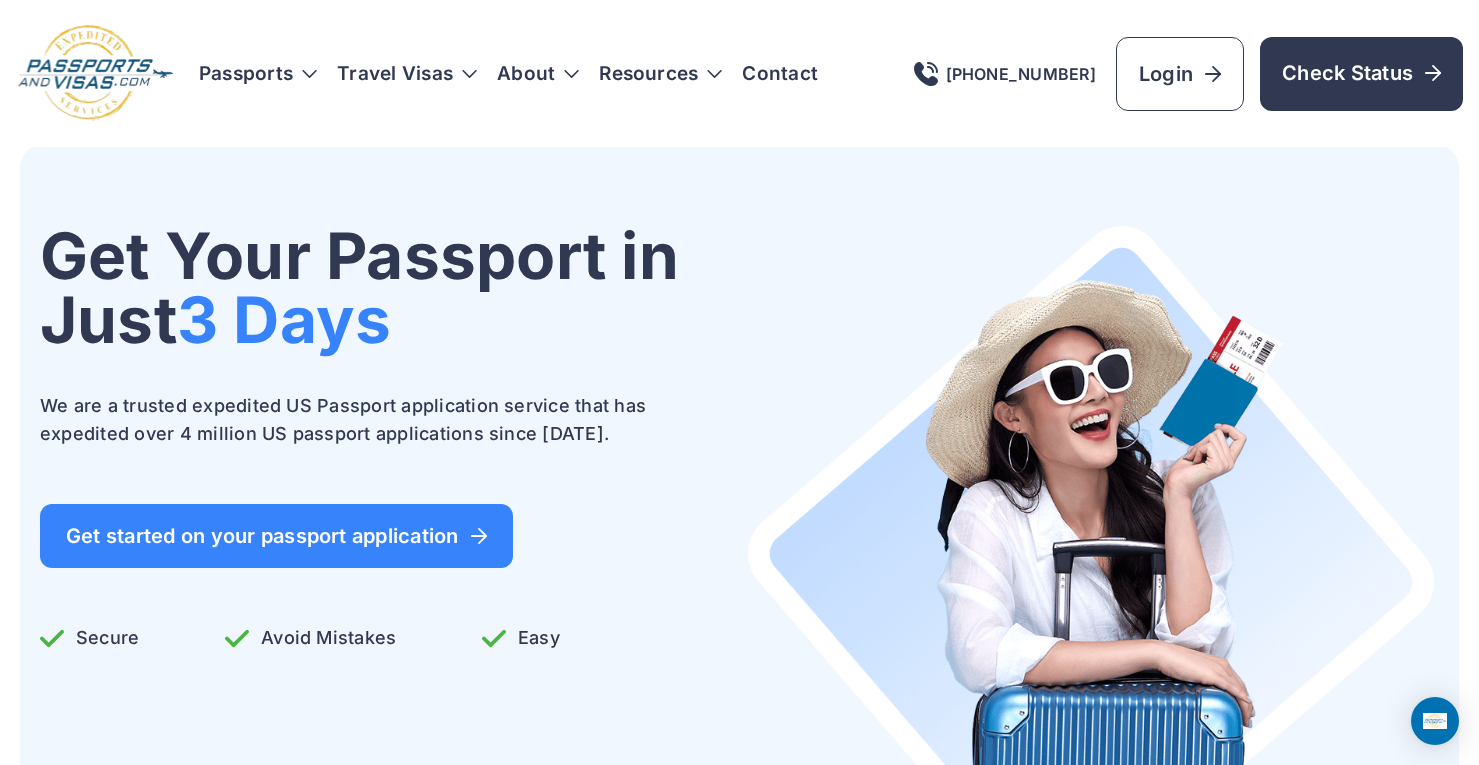 scroll, scrollTop: 0, scrollLeft: 0, axis: both 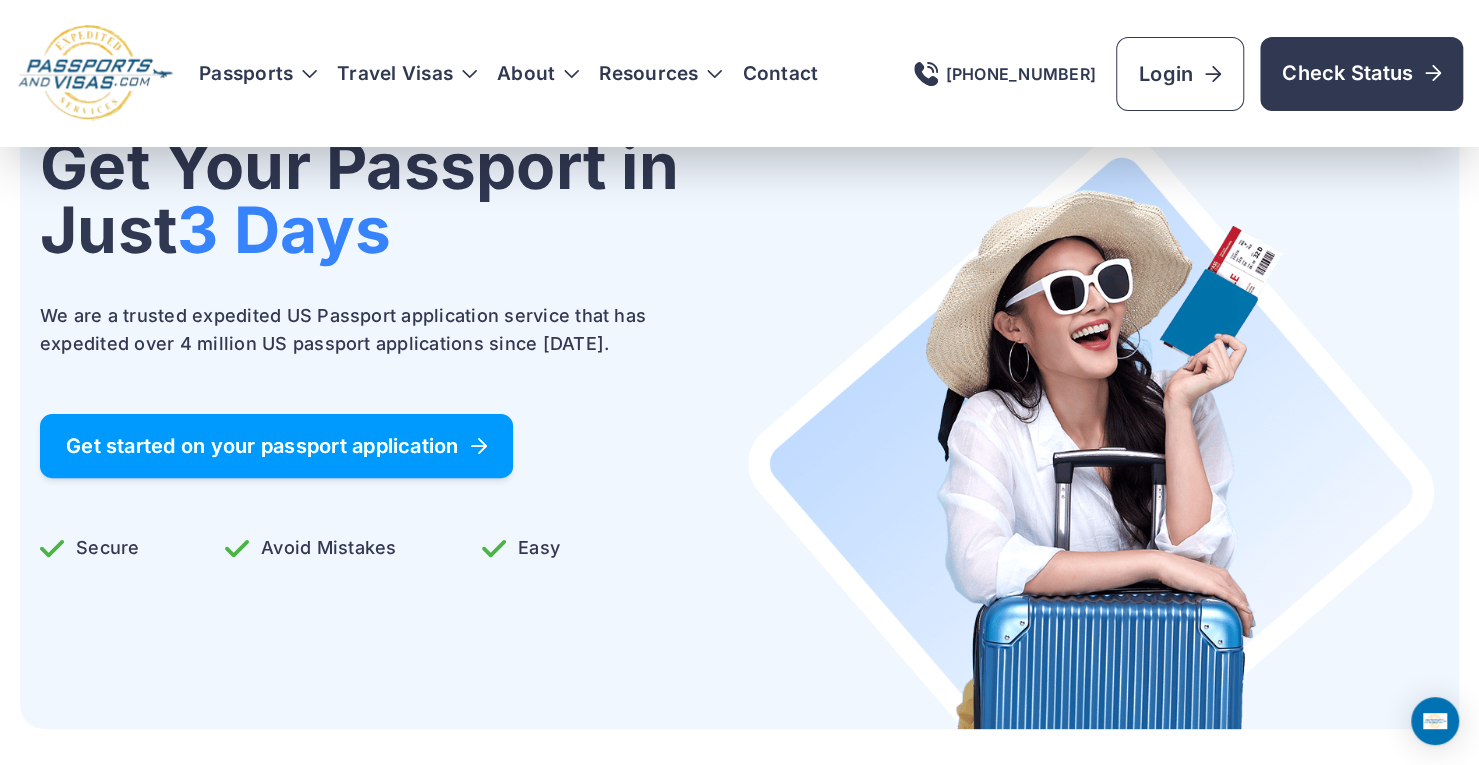 click on "Get started on your passport application" at bounding box center (276, 446) 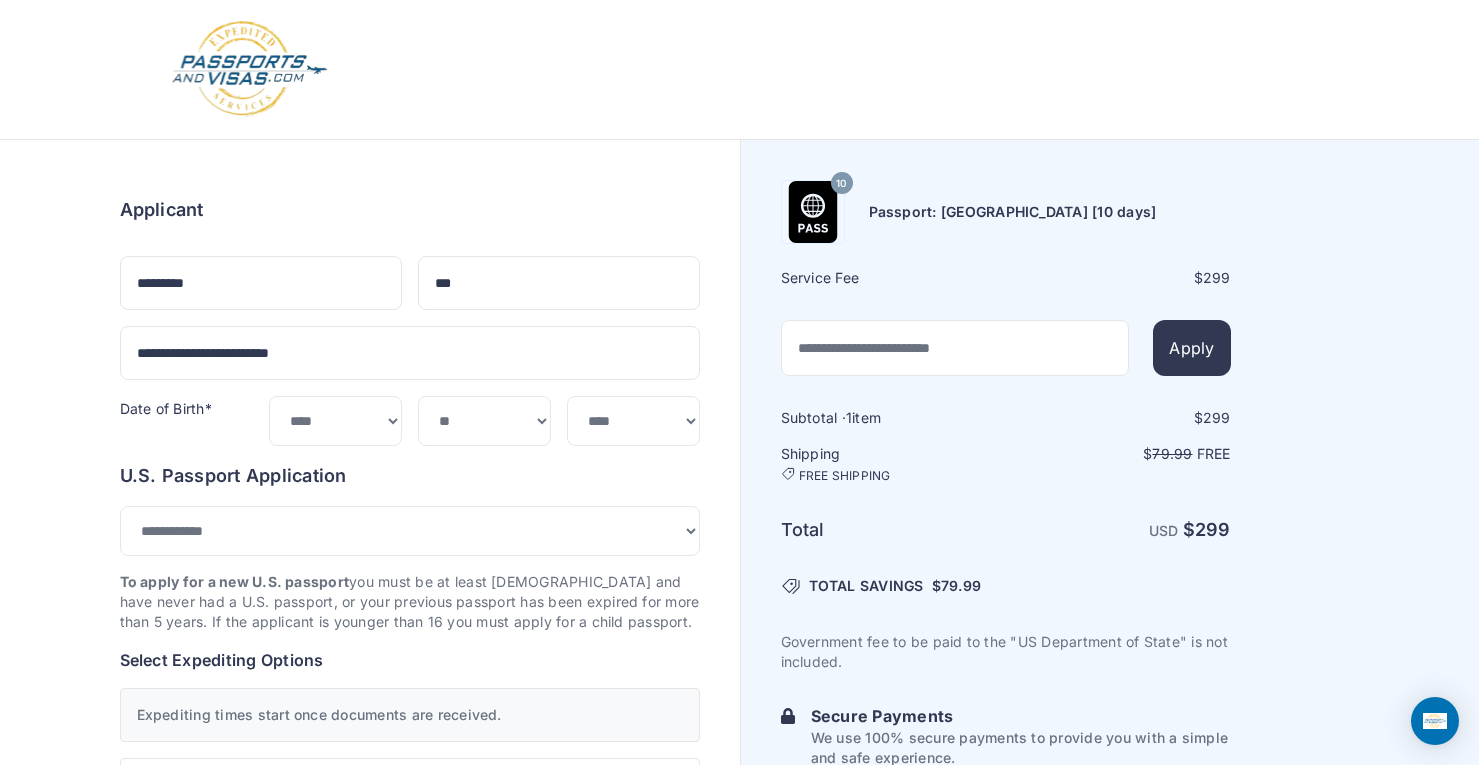 select on "**" 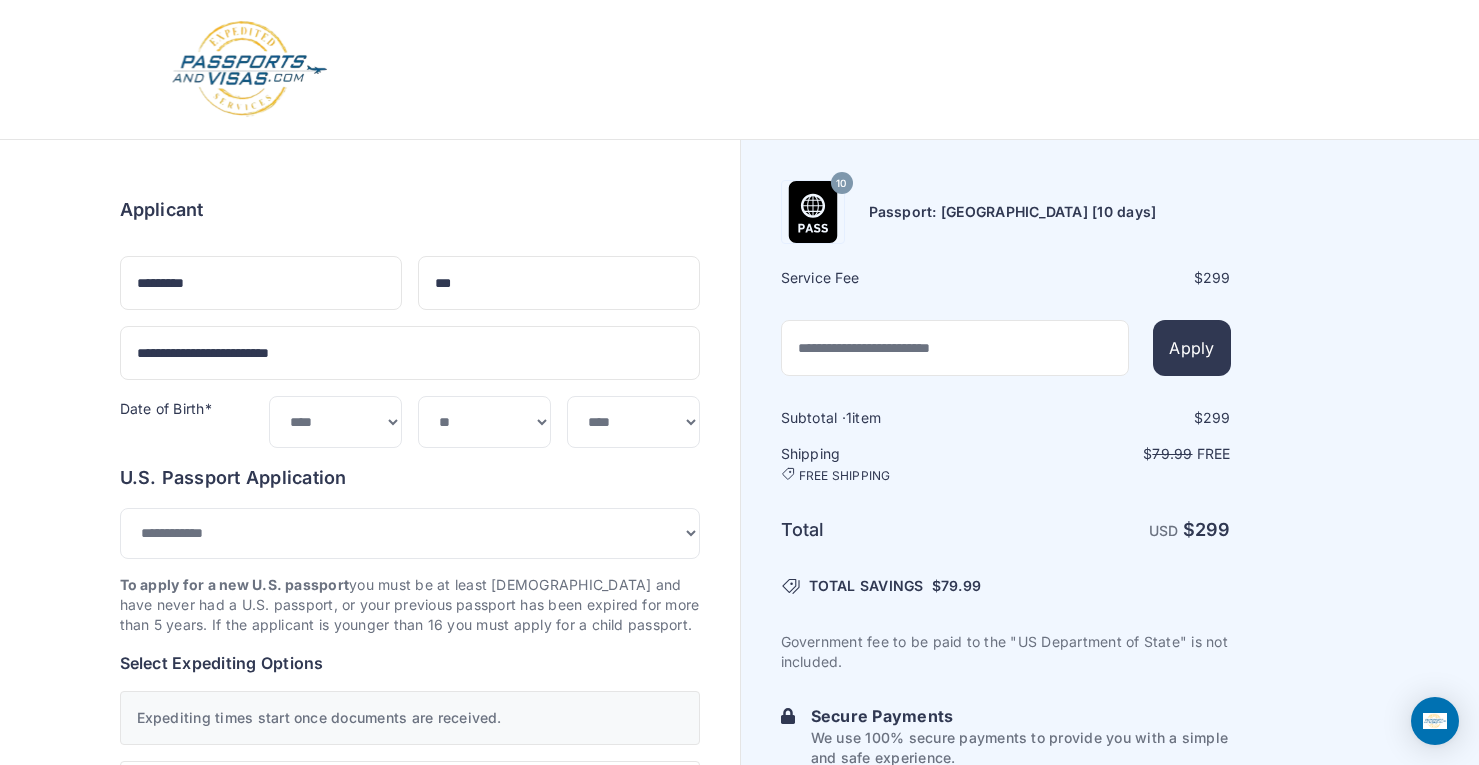 scroll, scrollTop: 0, scrollLeft: 0, axis: both 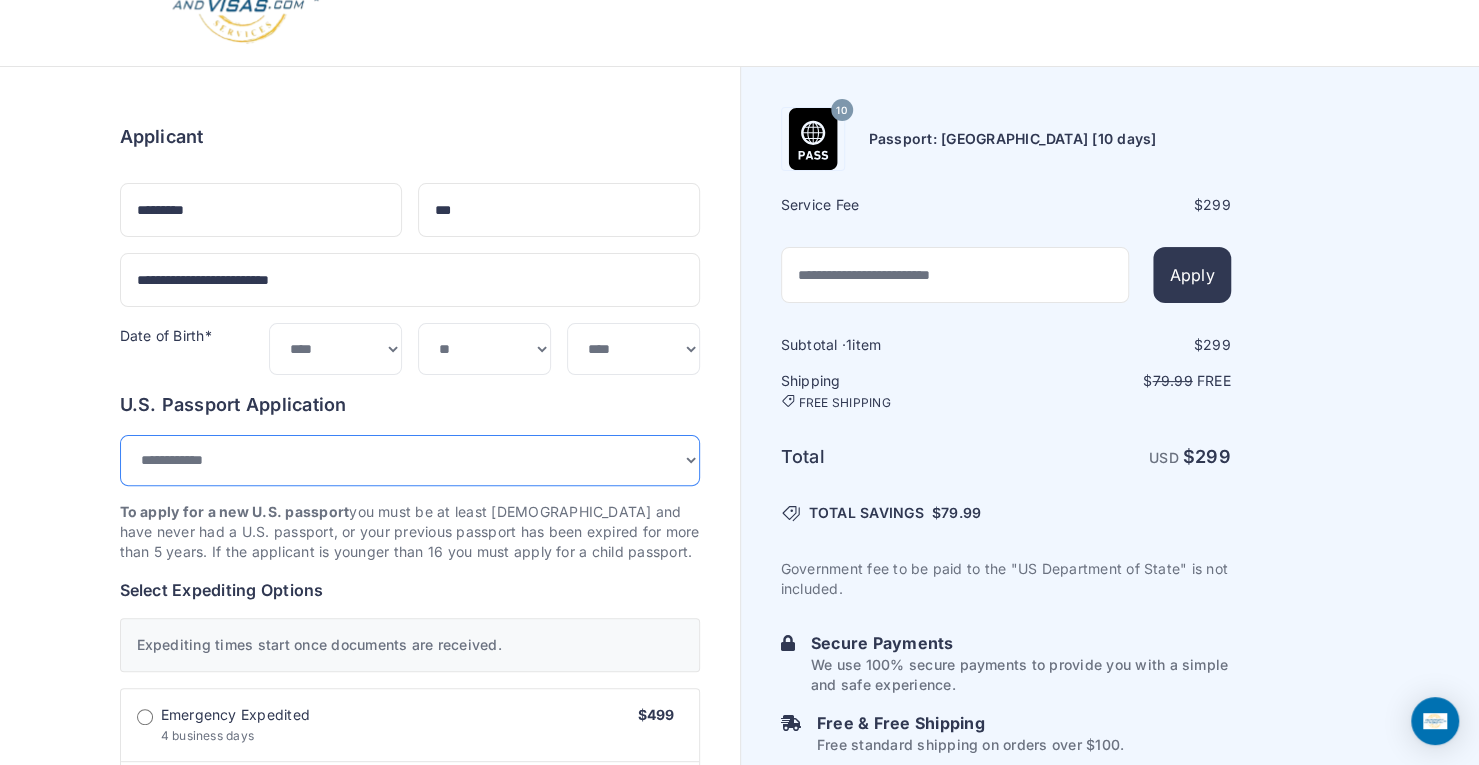 click on "**********" at bounding box center [410, 460] 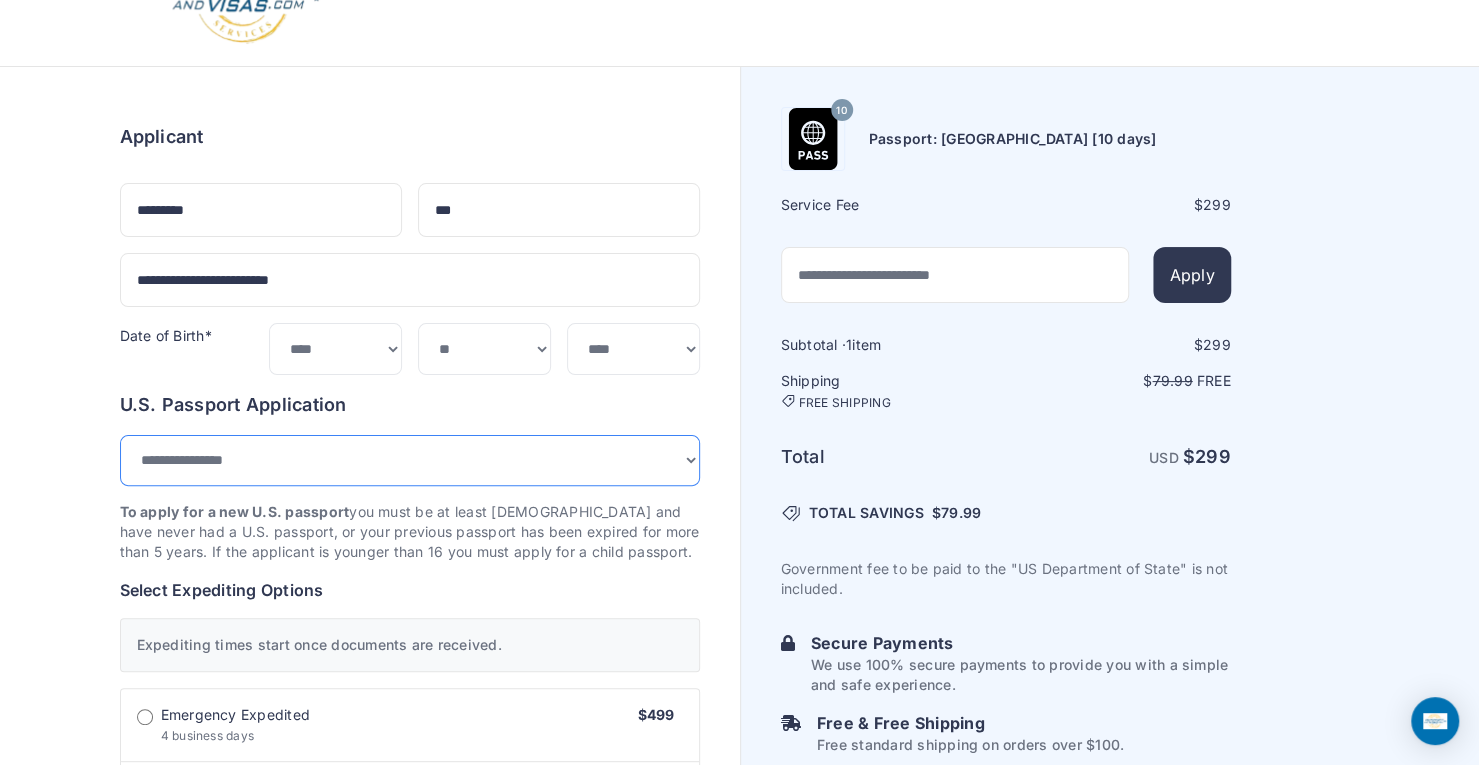 click on "**********" at bounding box center [410, 460] 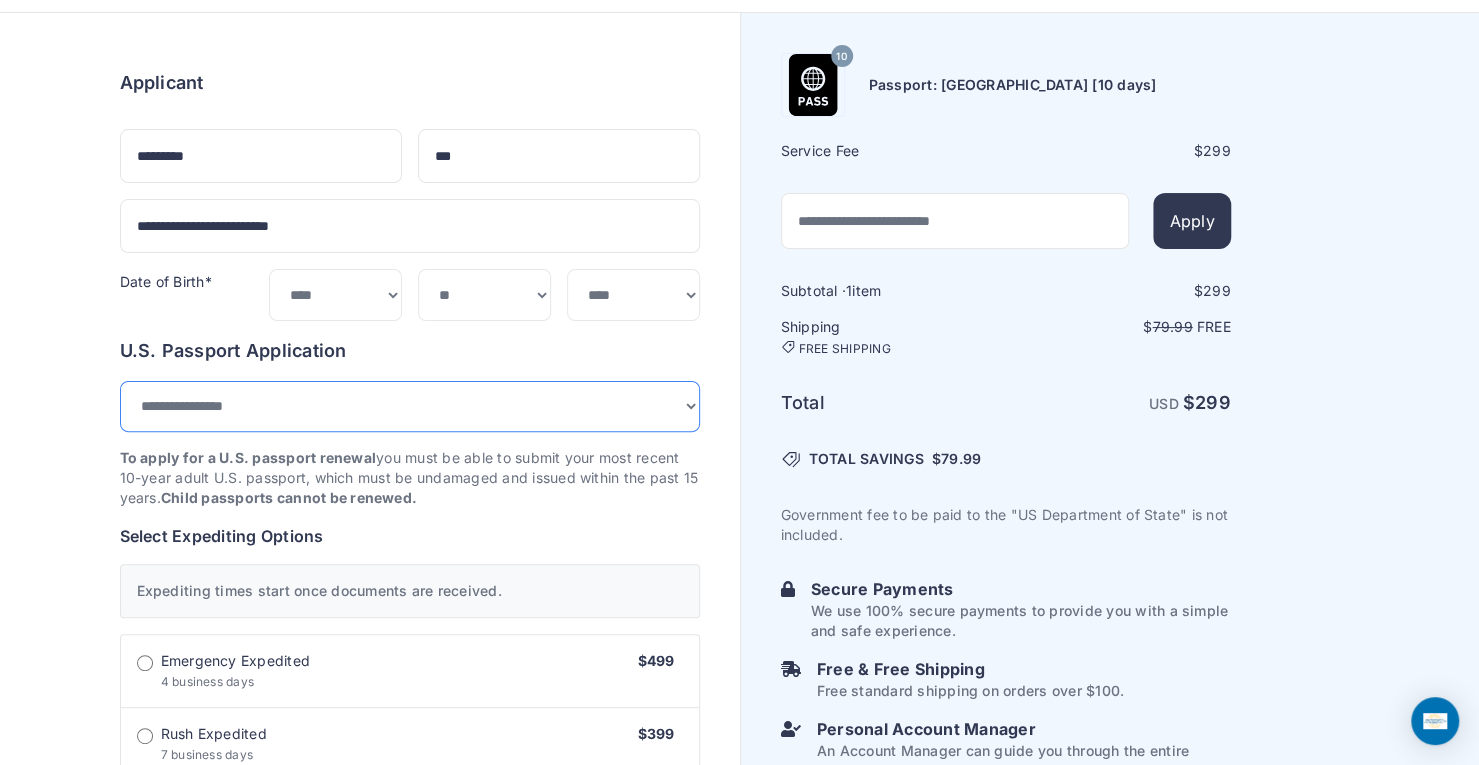 scroll, scrollTop: 128, scrollLeft: 0, axis: vertical 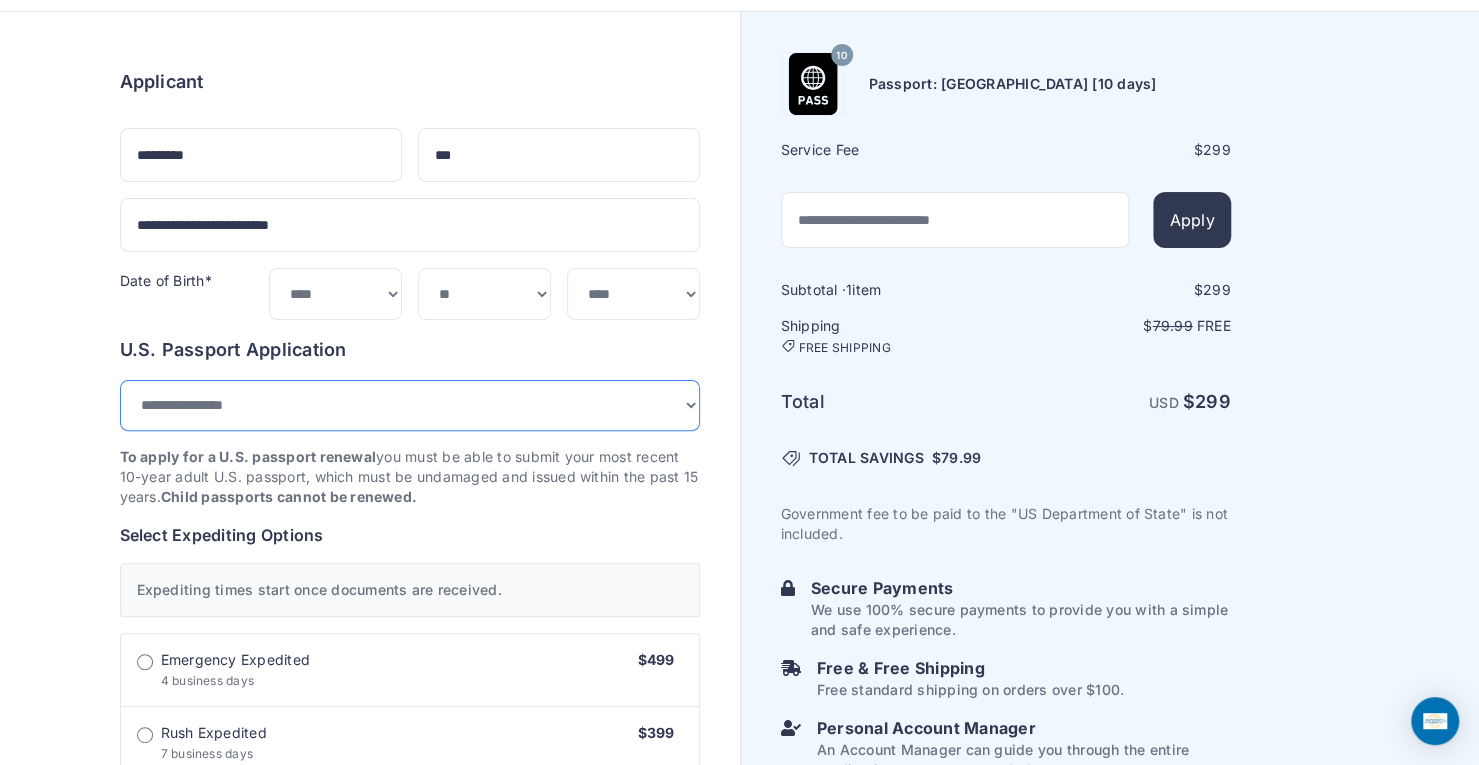 click on "**********" at bounding box center [410, 405] 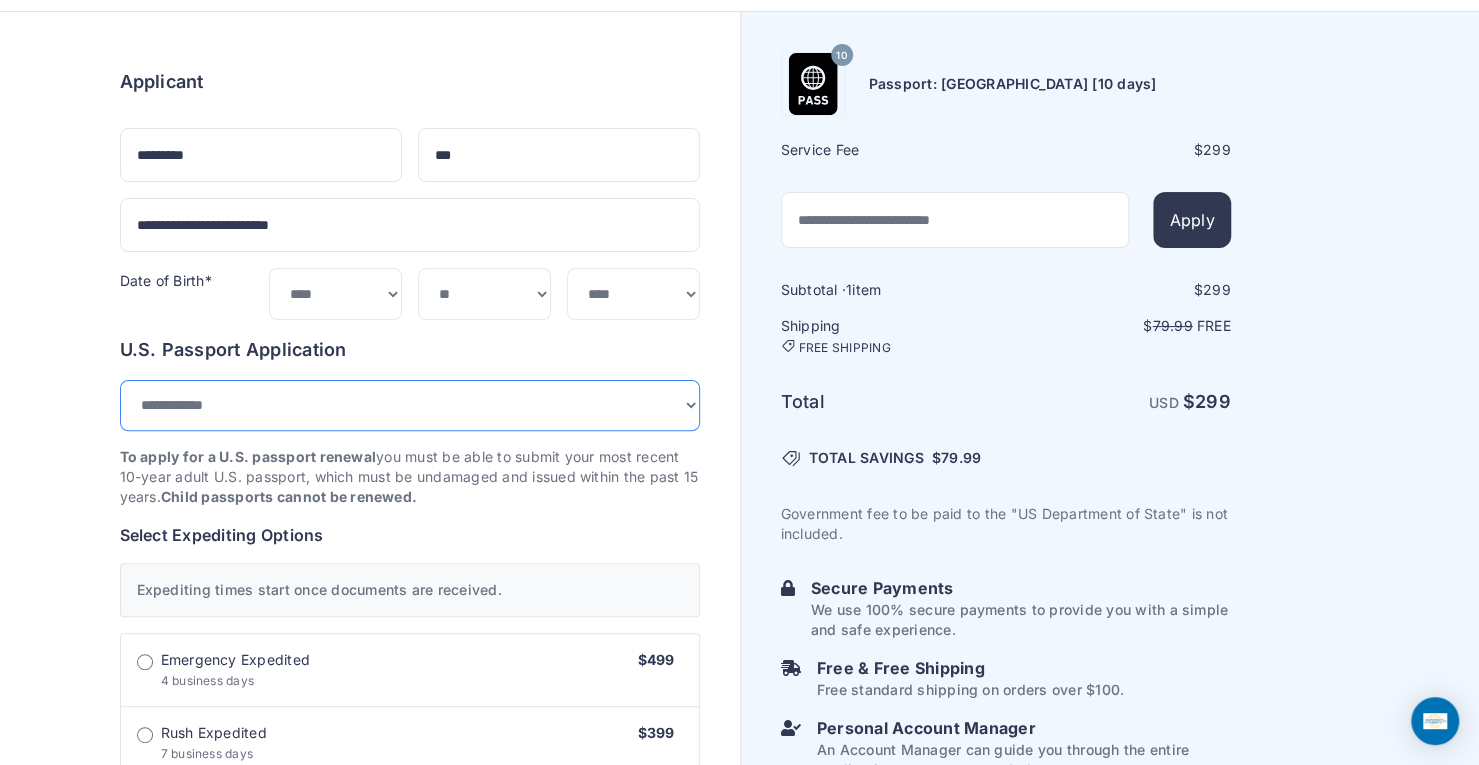click on "**********" at bounding box center [410, 405] 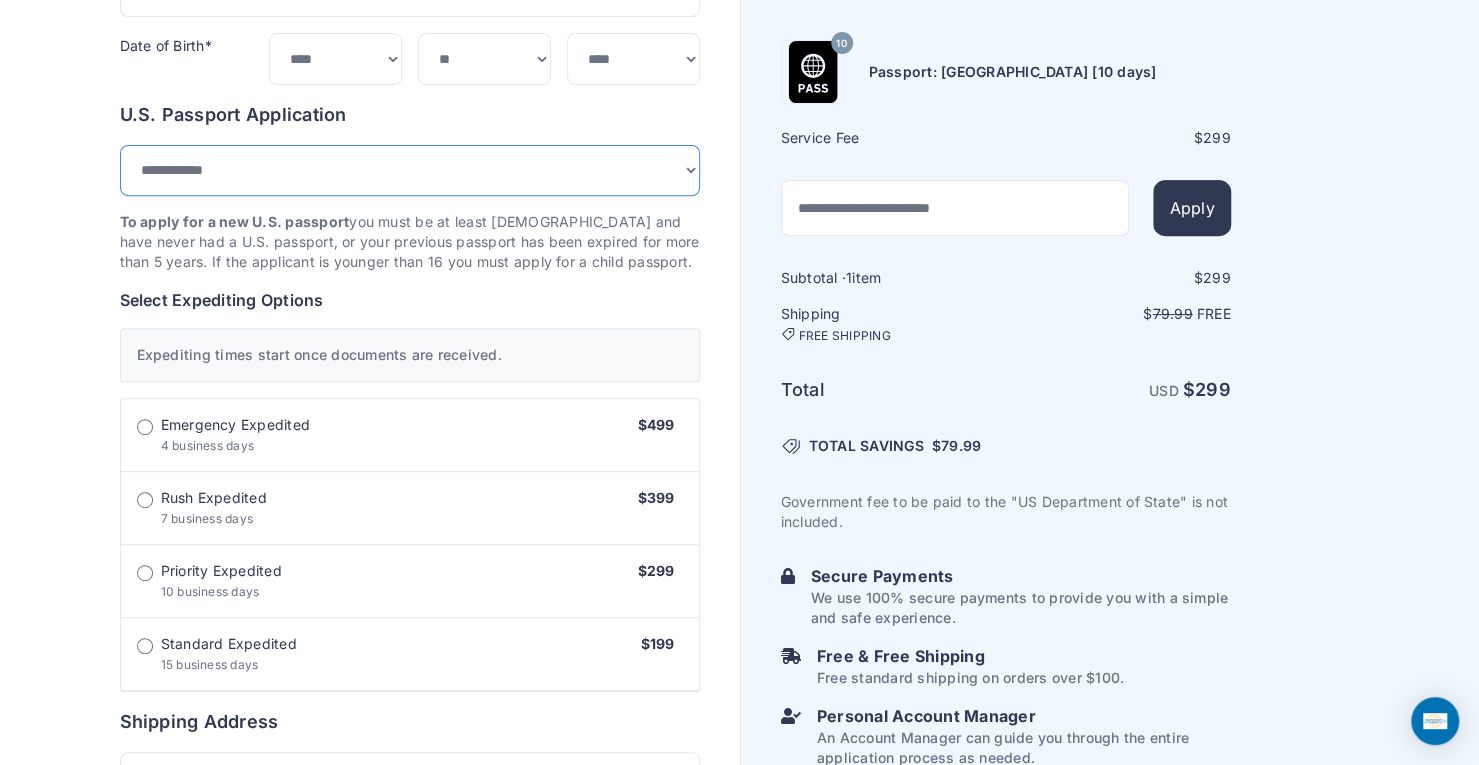 scroll, scrollTop: 364, scrollLeft: 0, axis: vertical 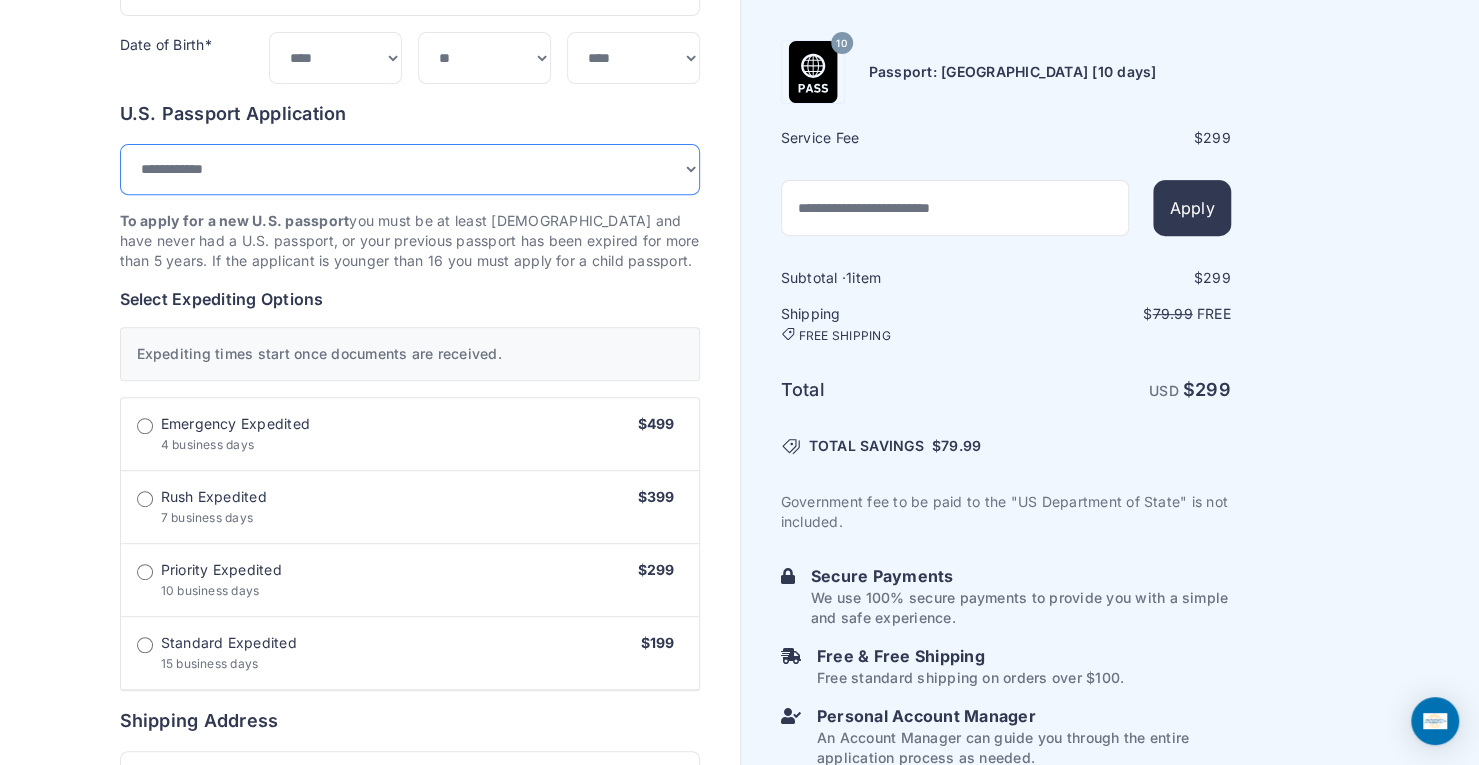 click on "**********" at bounding box center [410, 169] 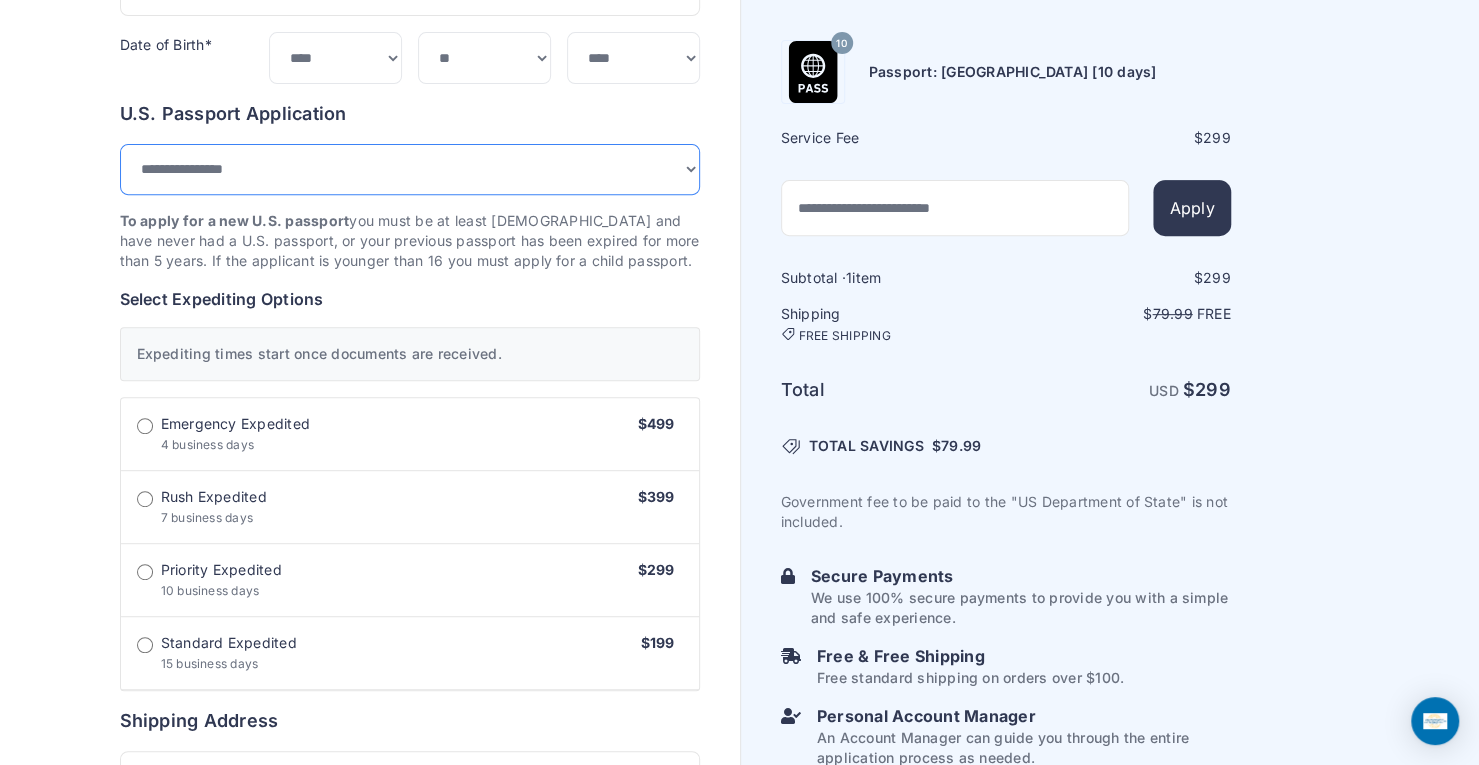 click on "**********" at bounding box center [410, 169] 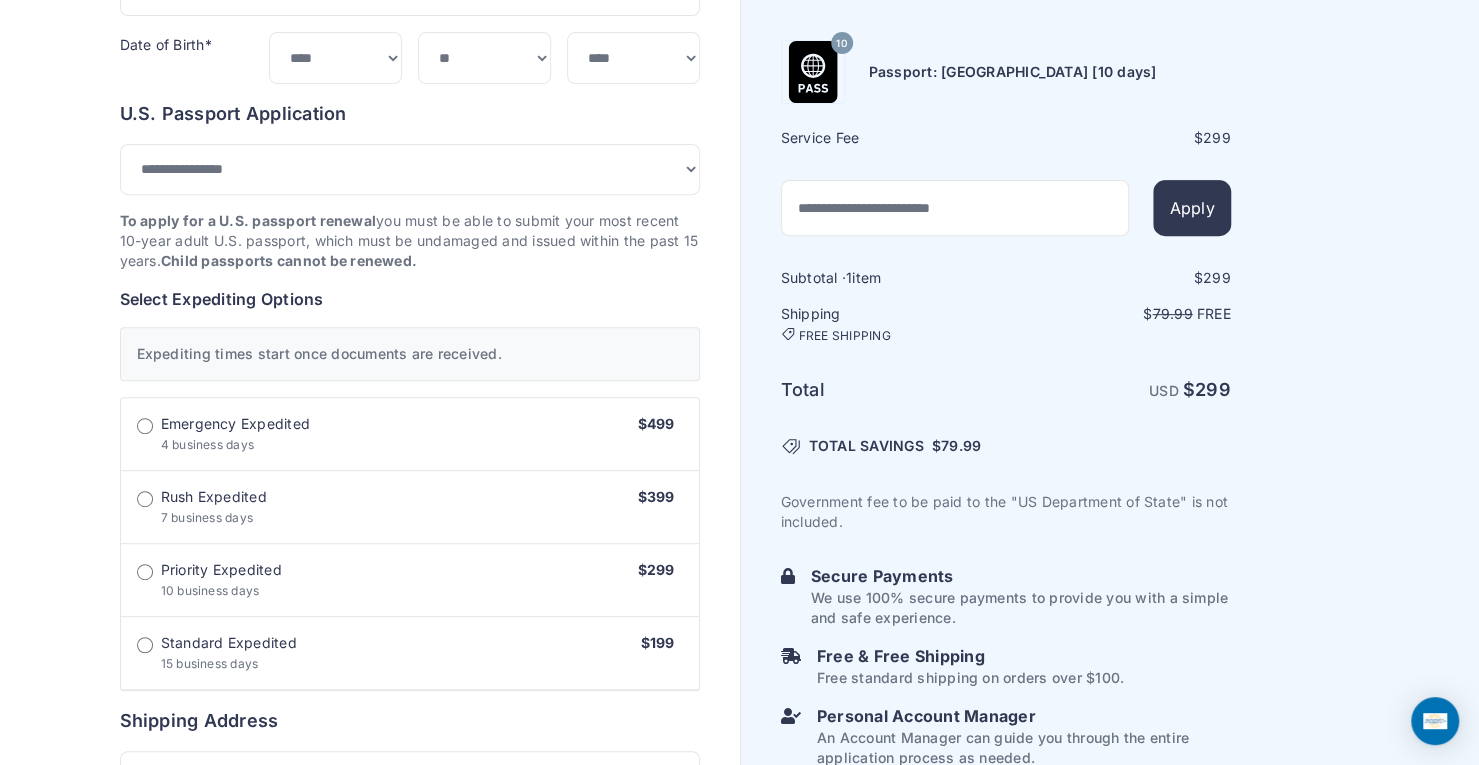 click on "To apply for a U.S. passport renewal  you must be able to submit your most recent 10-year adult U.S. passport, which must be undamaged and issued within the past 15 years.  Child passports cannot be renewed." at bounding box center (410, 241) 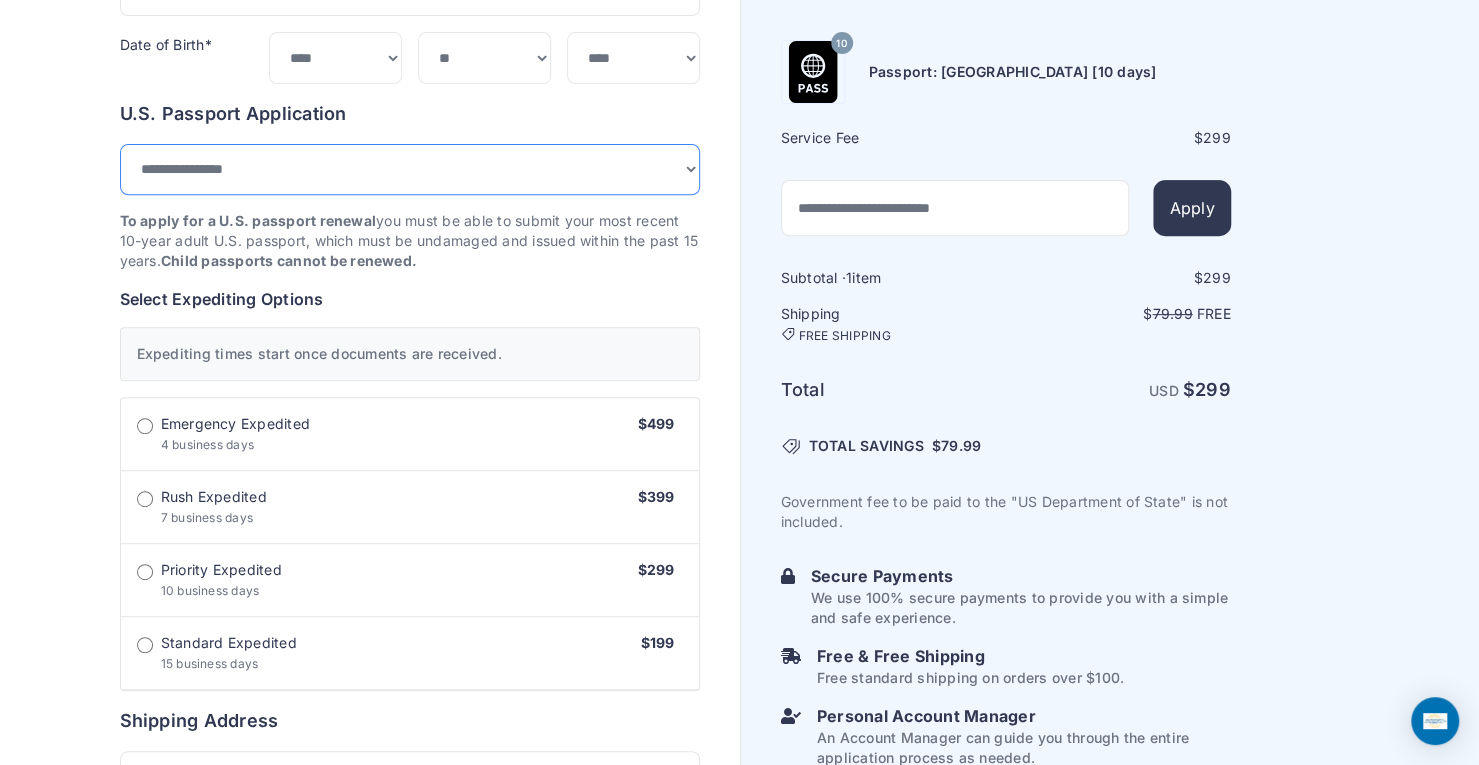 click on "**********" at bounding box center (410, 169) 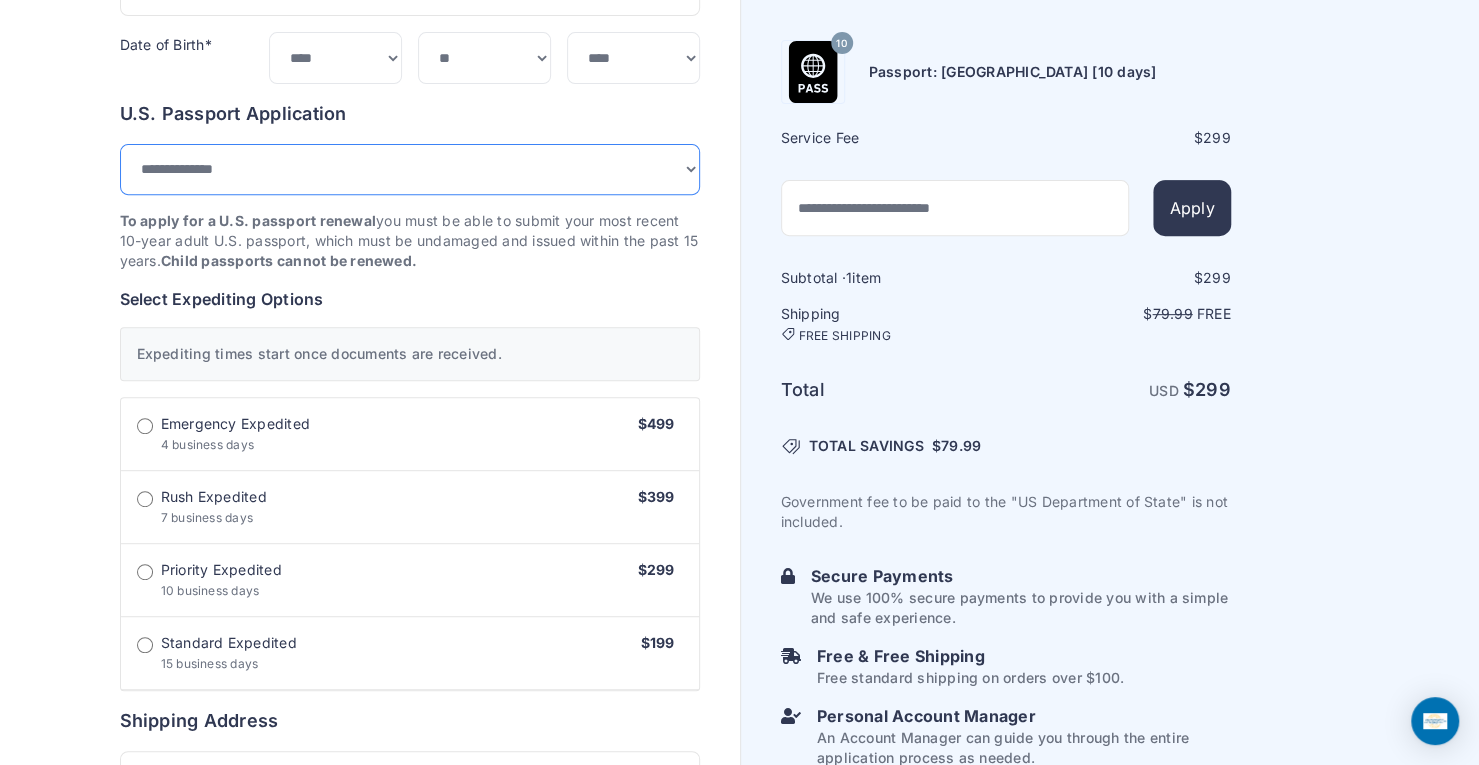 click on "**********" at bounding box center (410, 169) 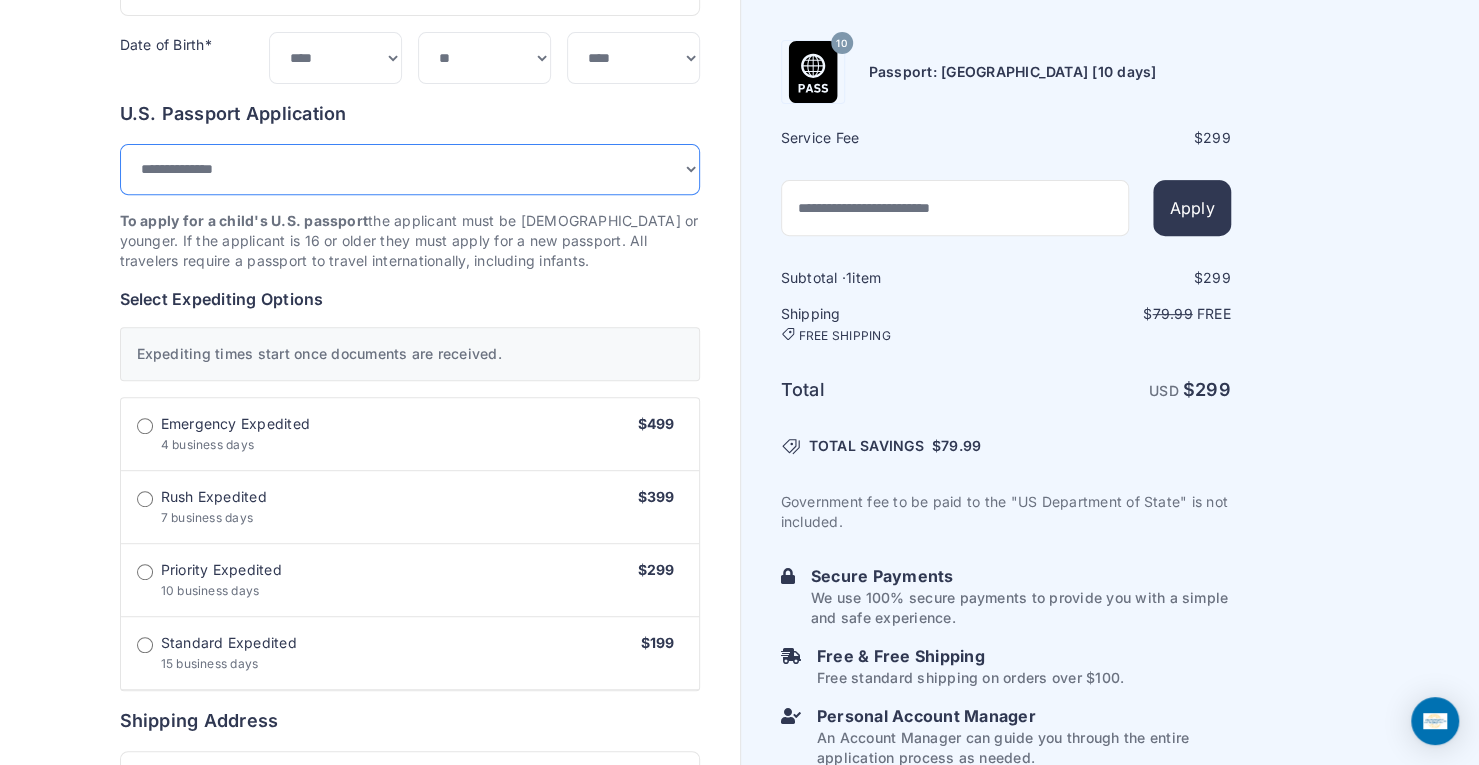 click on "**********" at bounding box center [410, 169] 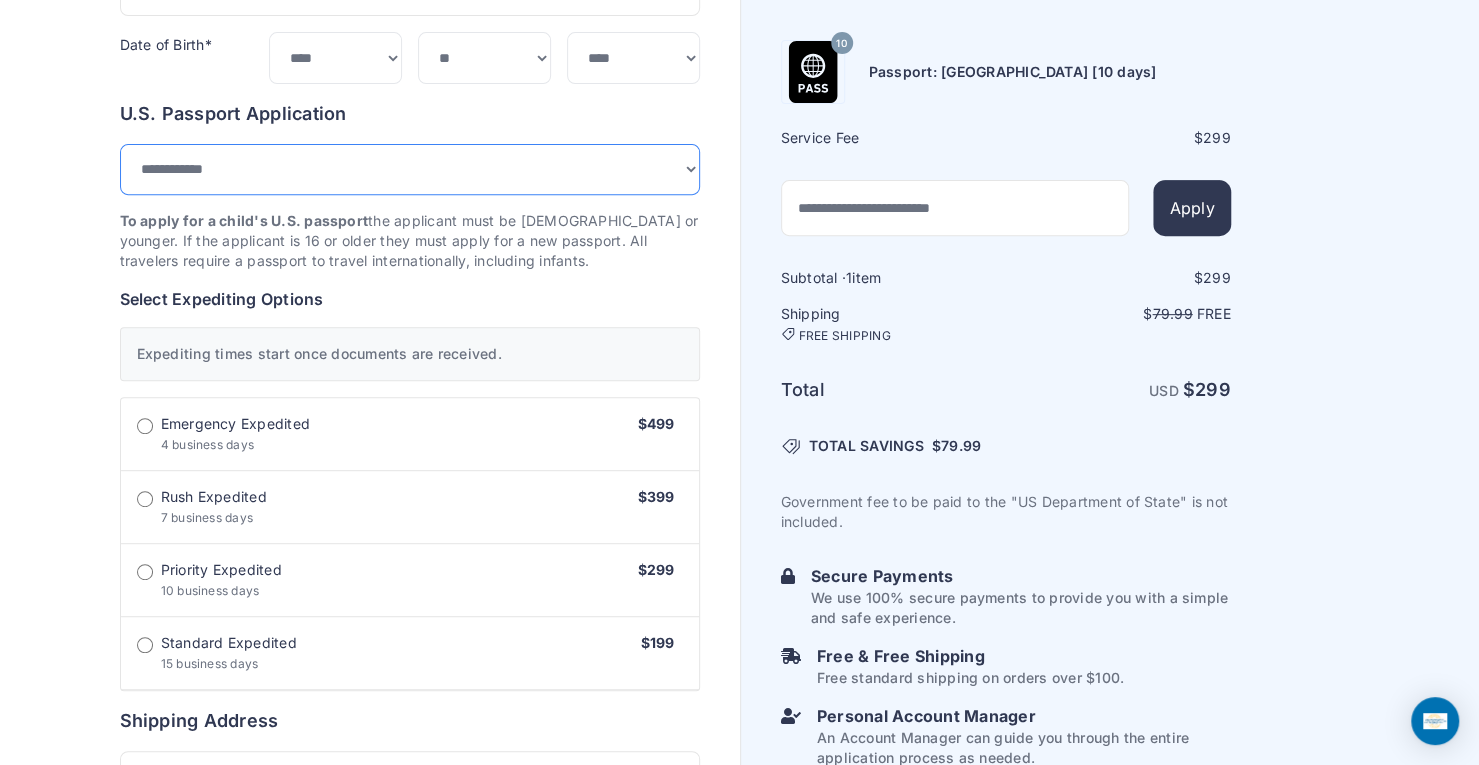 click on "**********" at bounding box center [410, 169] 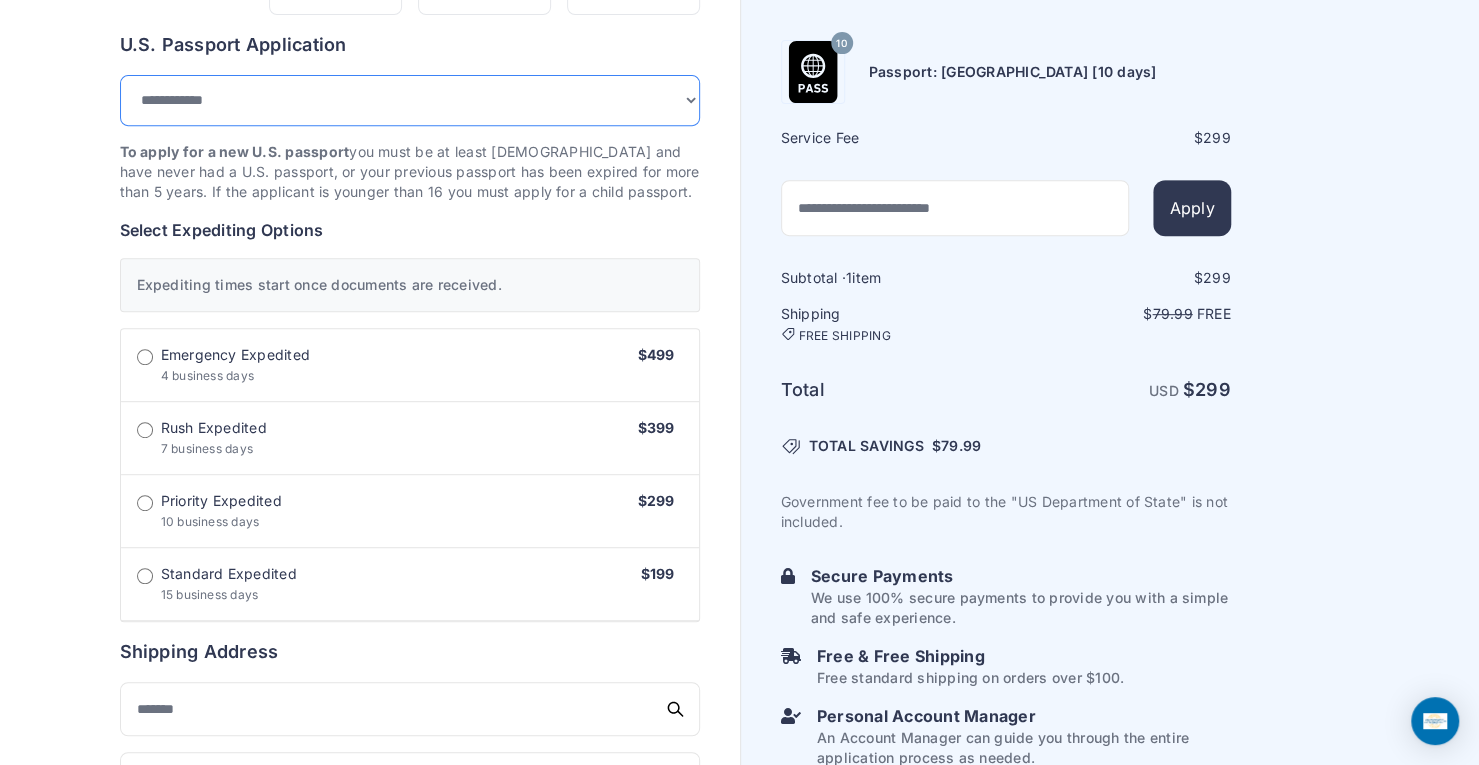 scroll, scrollTop: 434, scrollLeft: 0, axis: vertical 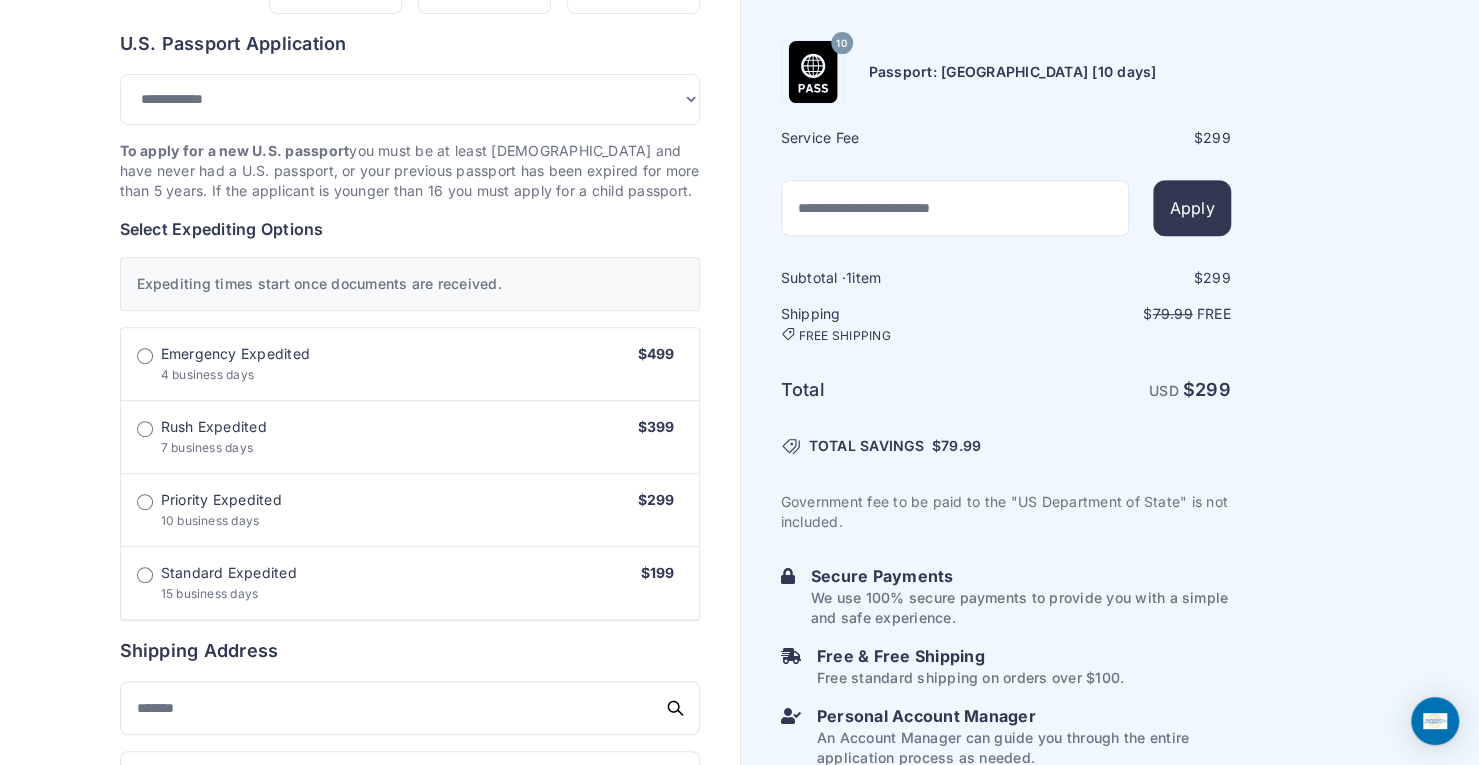 click on "Emergency Expedited
4 business days
$499" at bounding box center (410, 364) 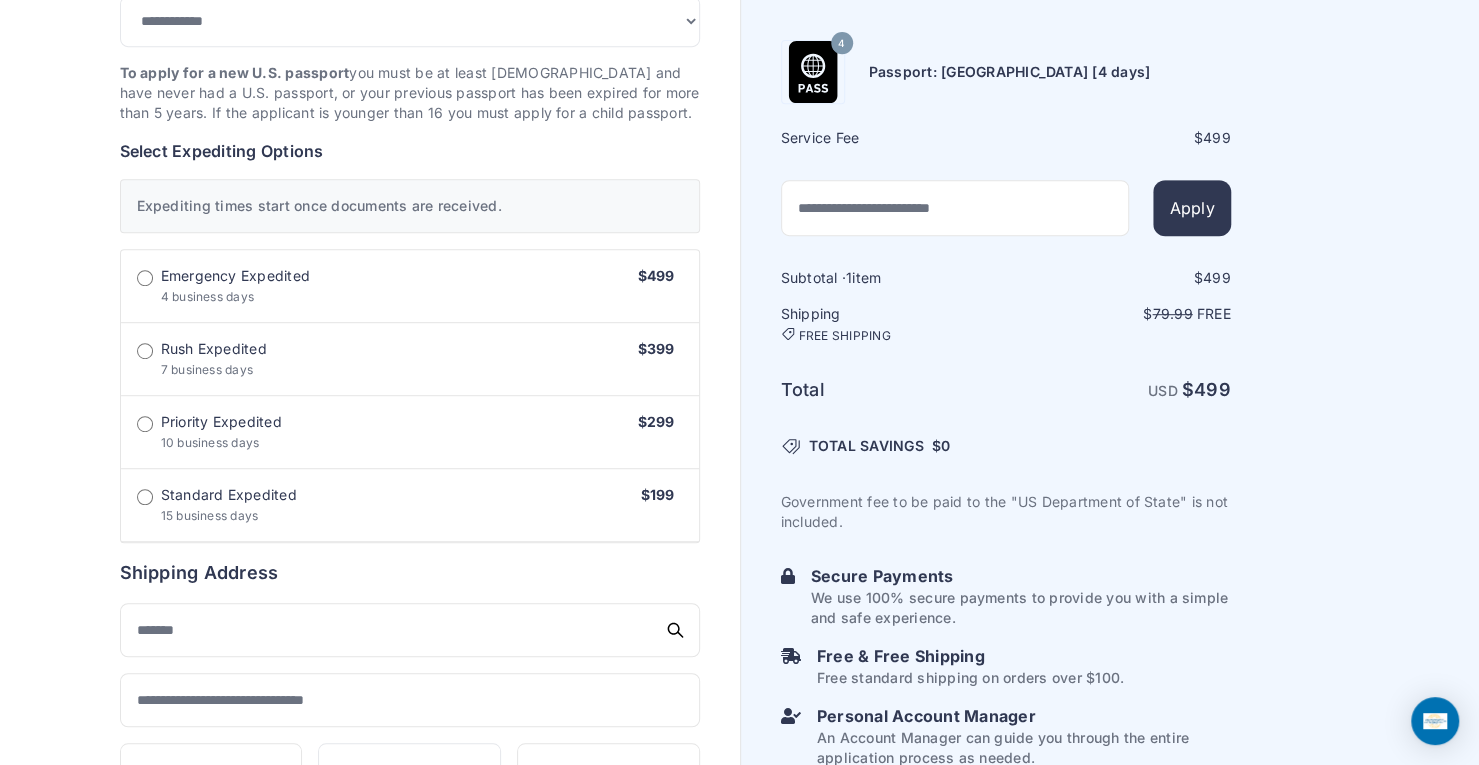 scroll, scrollTop: 512, scrollLeft: 0, axis: vertical 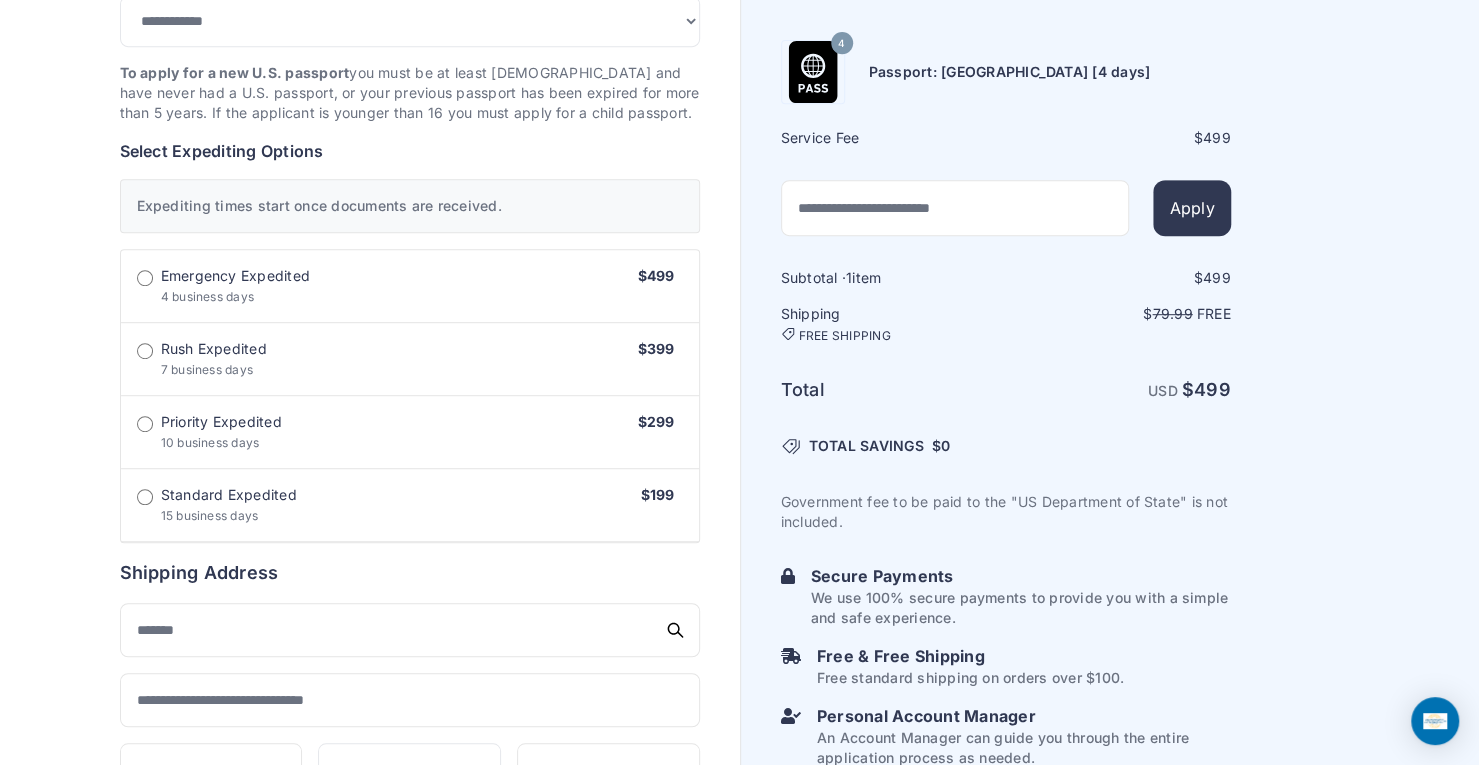 click on "Rush Expedited
7 business days
$399" at bounding box center [410, 359] 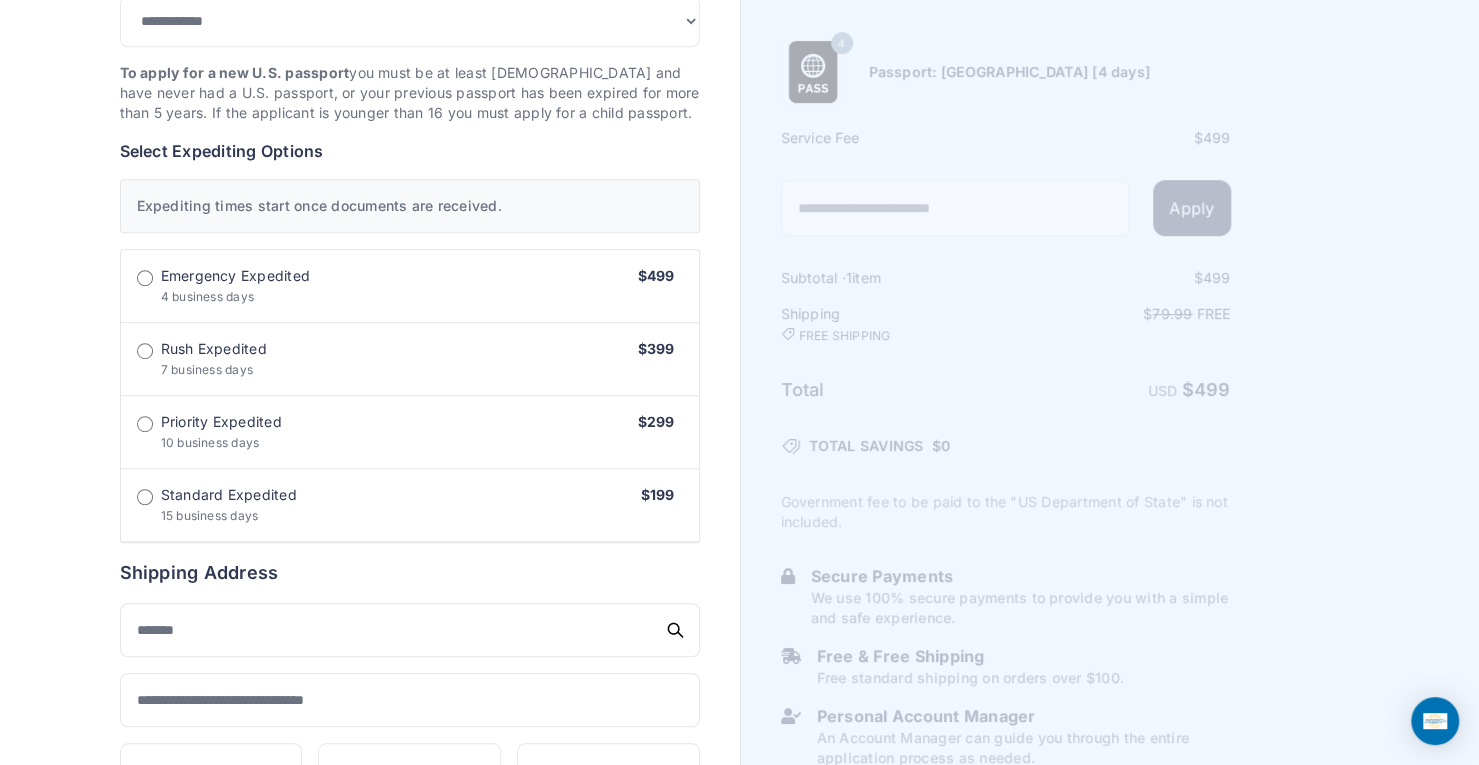 click on "Emergency Expedited
4 business days" at bounding box center (236, 286) 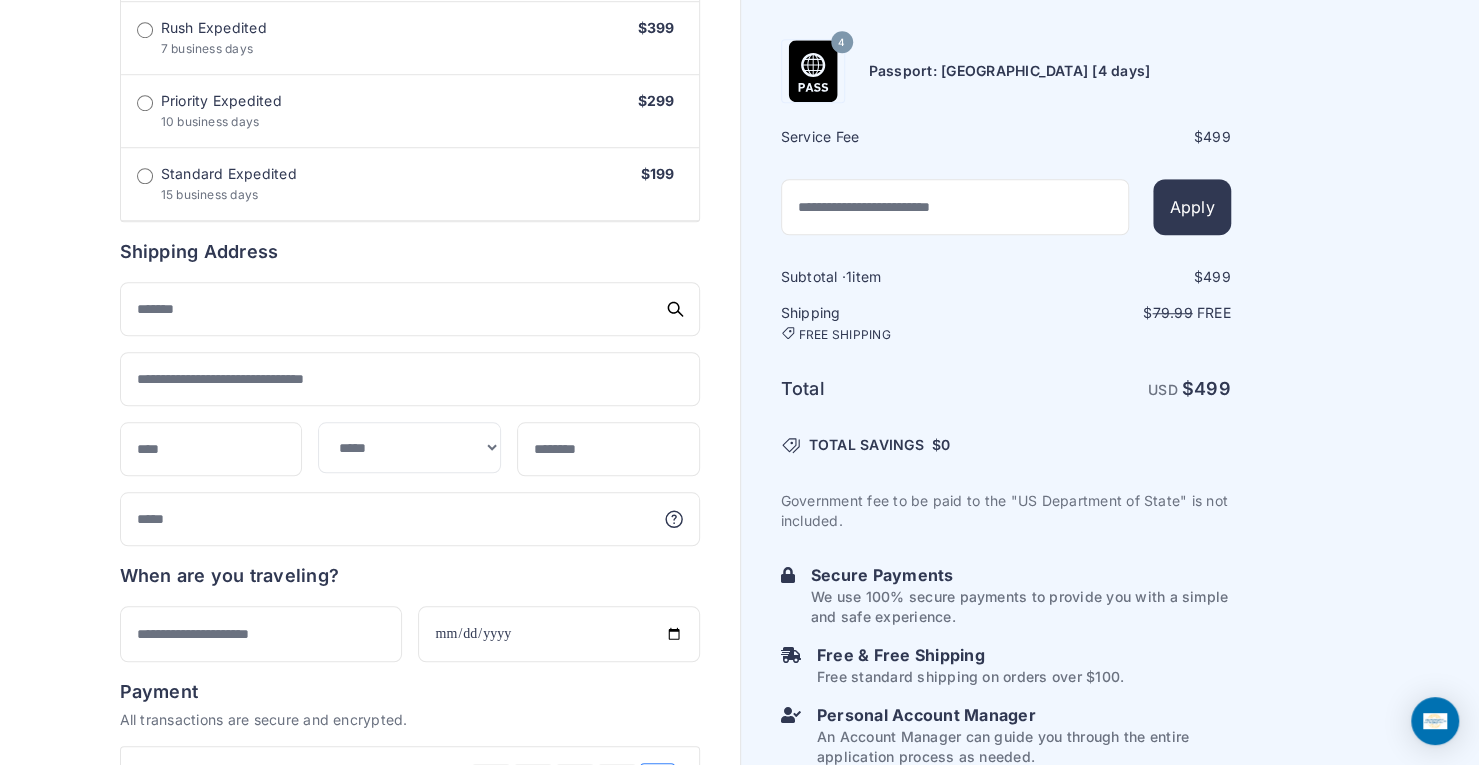 scroll, scrollTop: 834, scrollLeft: 0, axis: vertical 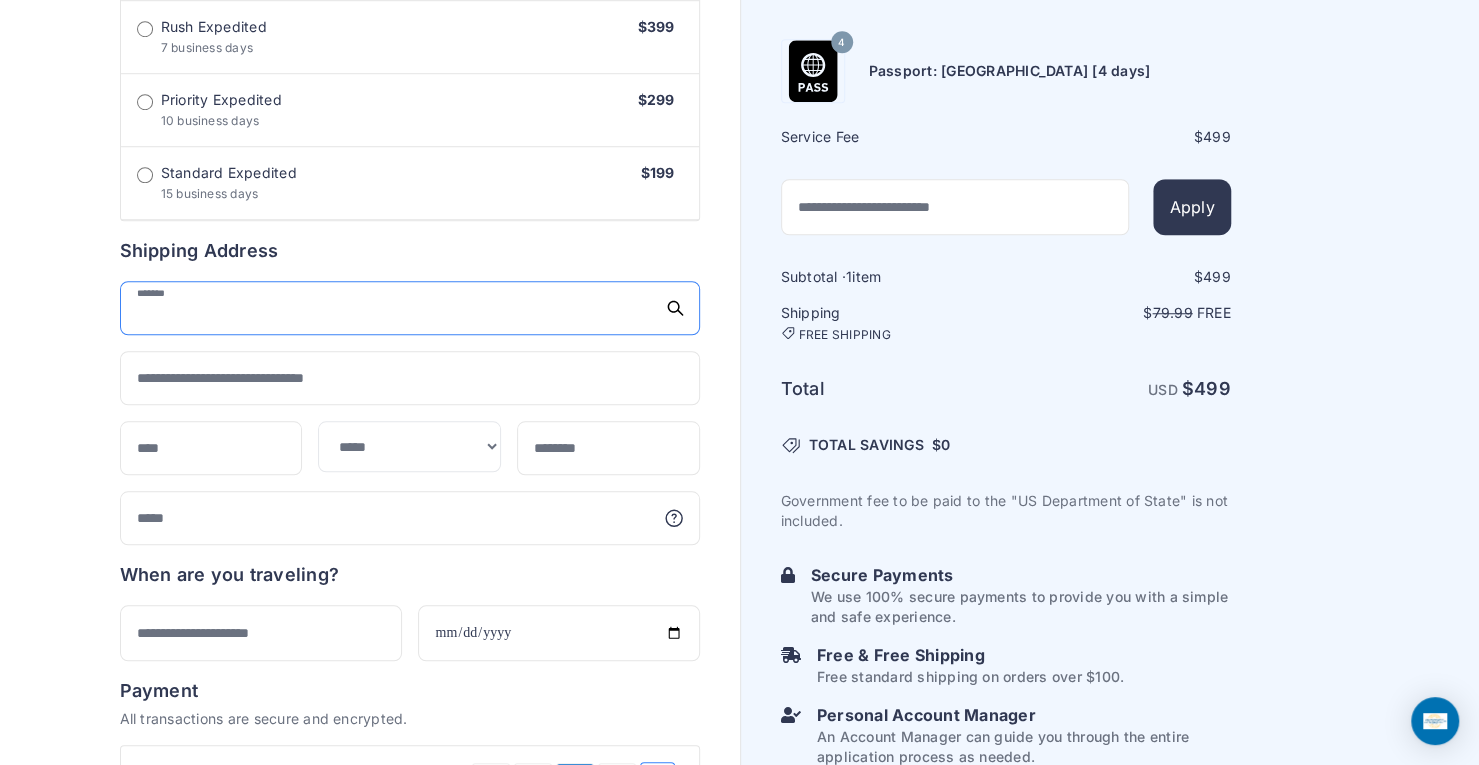 click at bounding box center (410, 308) 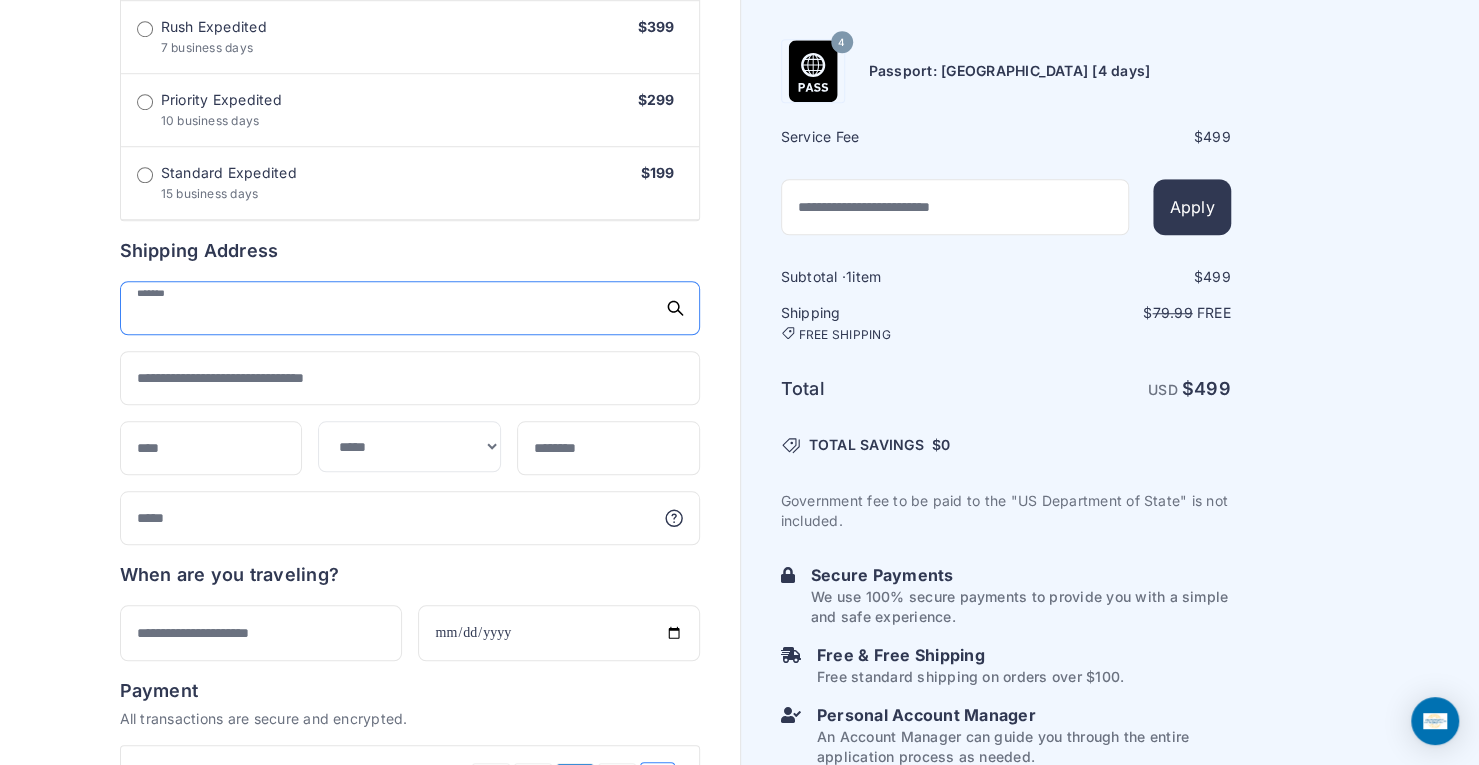 type on "**********" 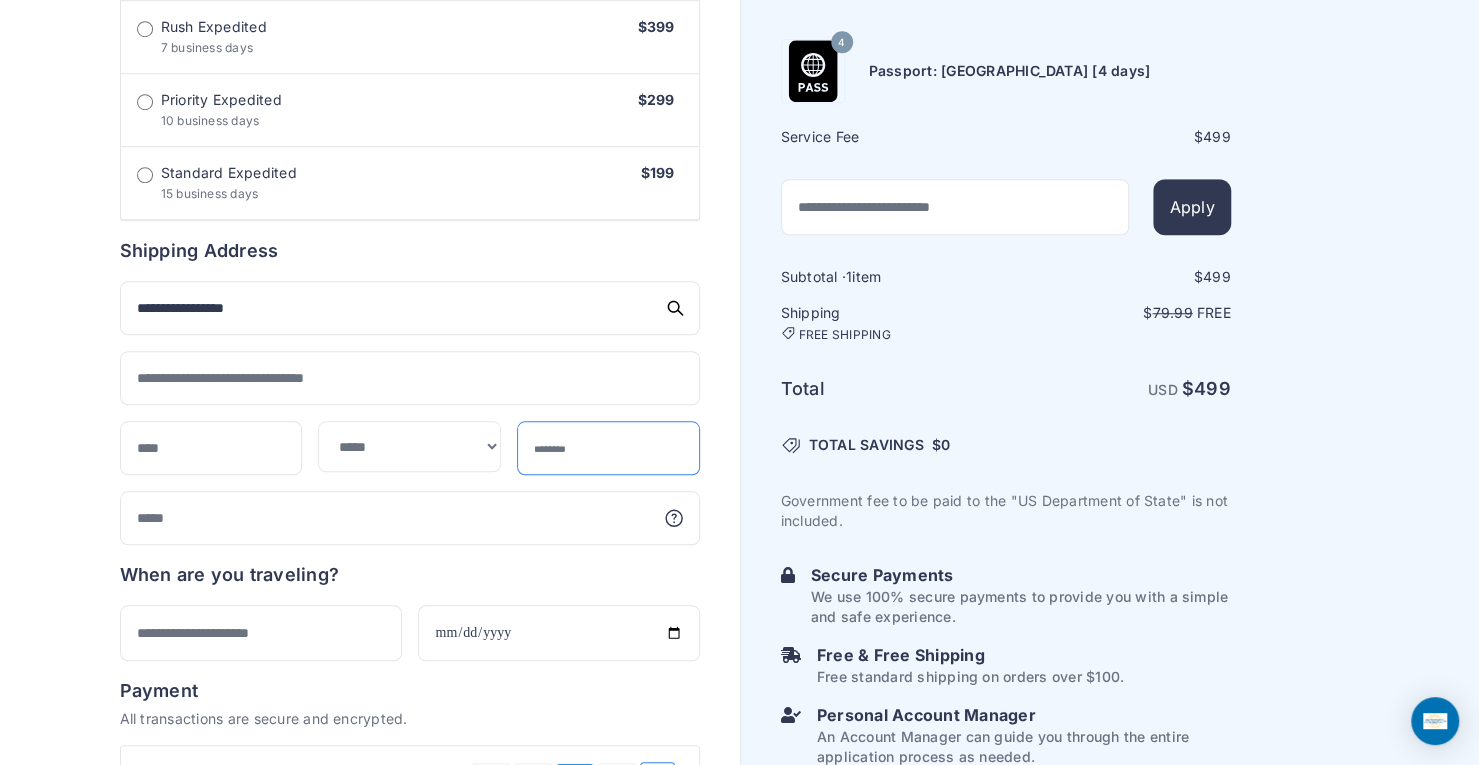 type on "*****" 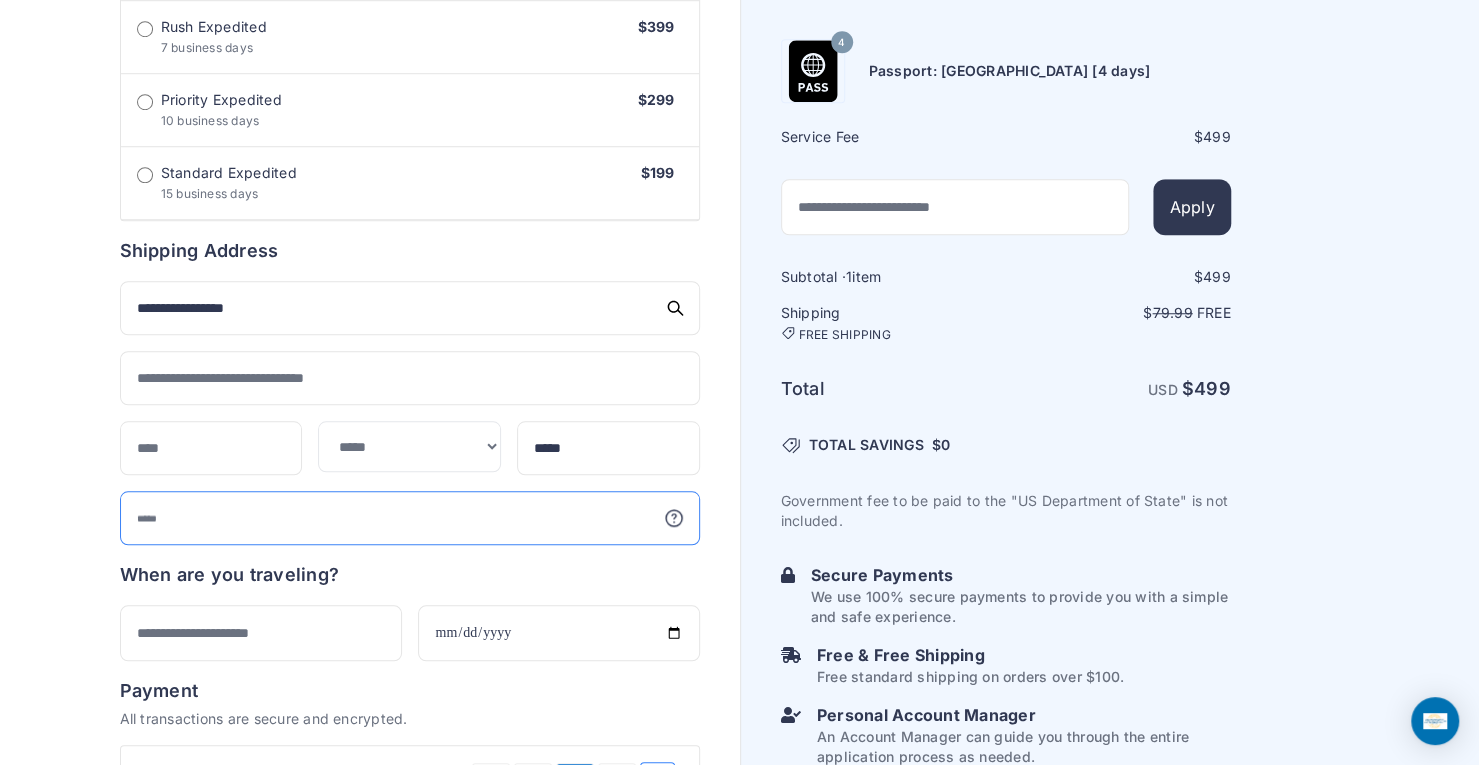 type on "**********" 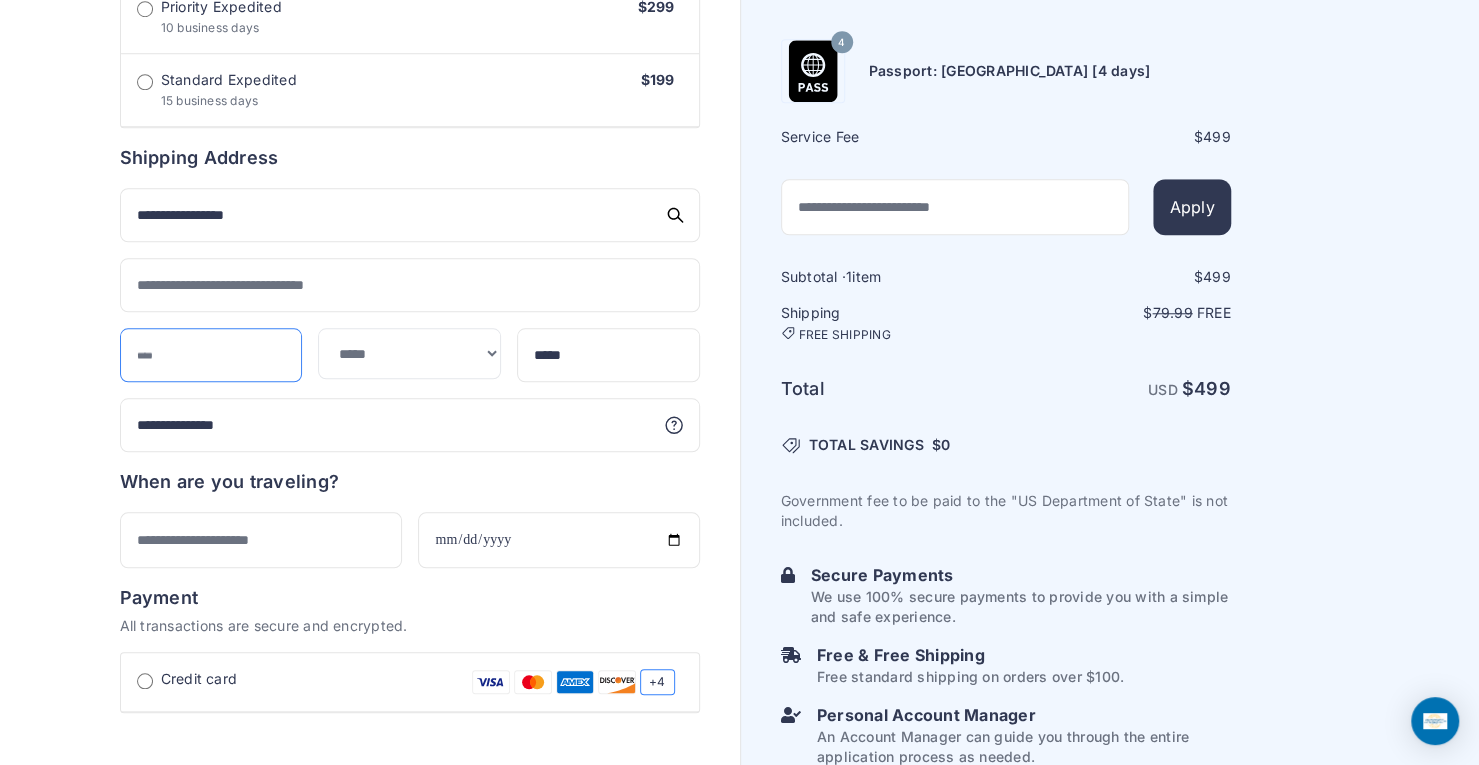 scroll, scrollTop: 928, scrollLeft: 0, axis: vertical 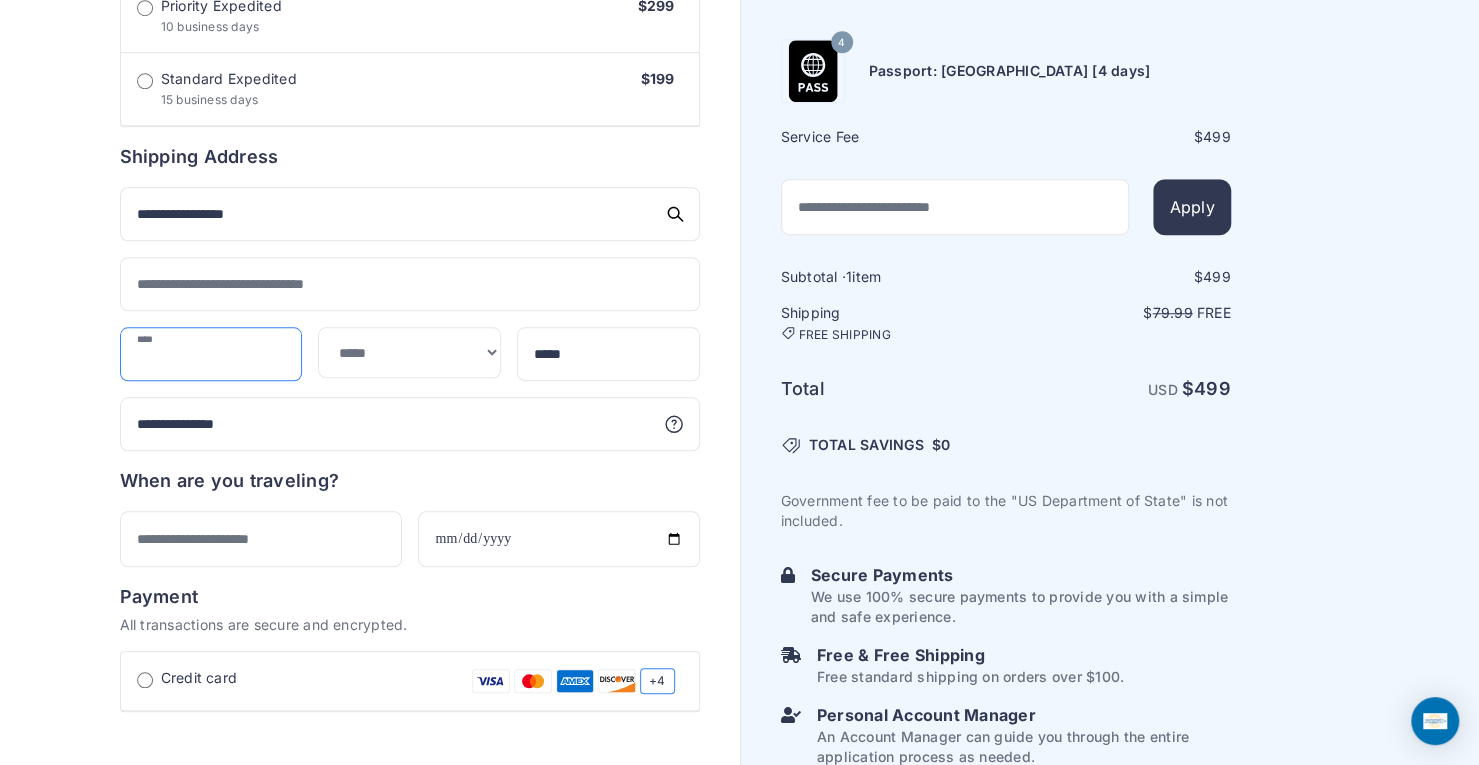 click at bounding box center (211, 354) 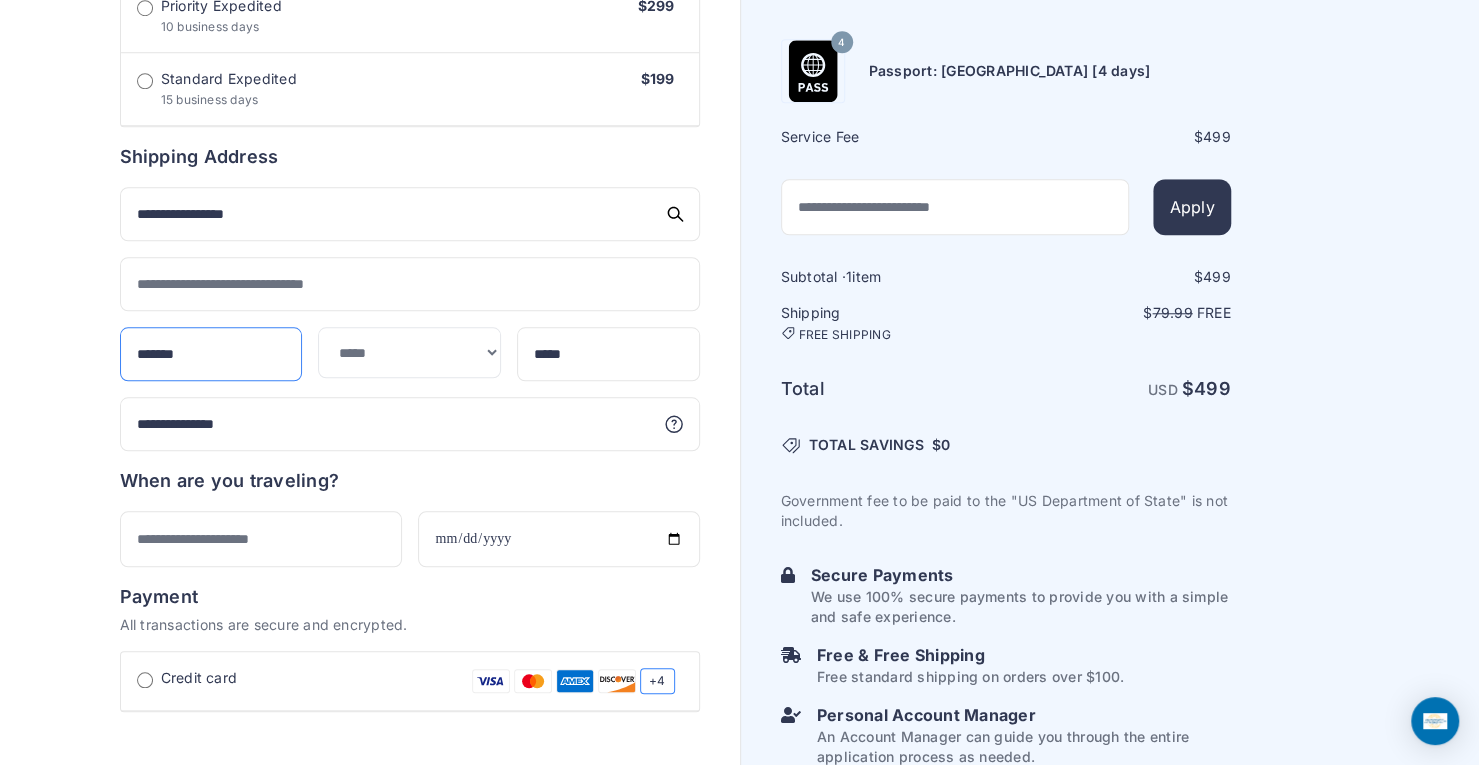 type on "*******" 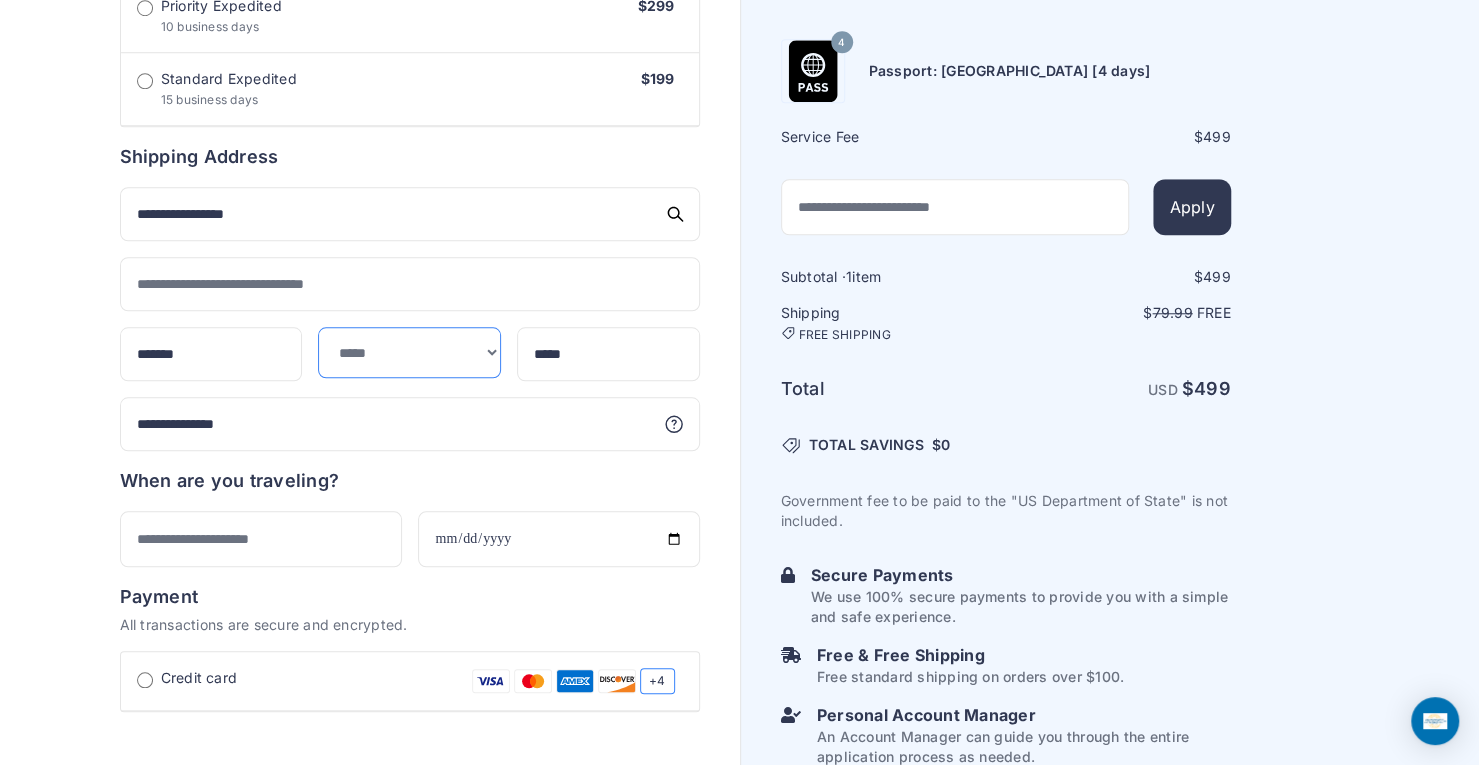 click on "**********" at bounding box center [409, 352] 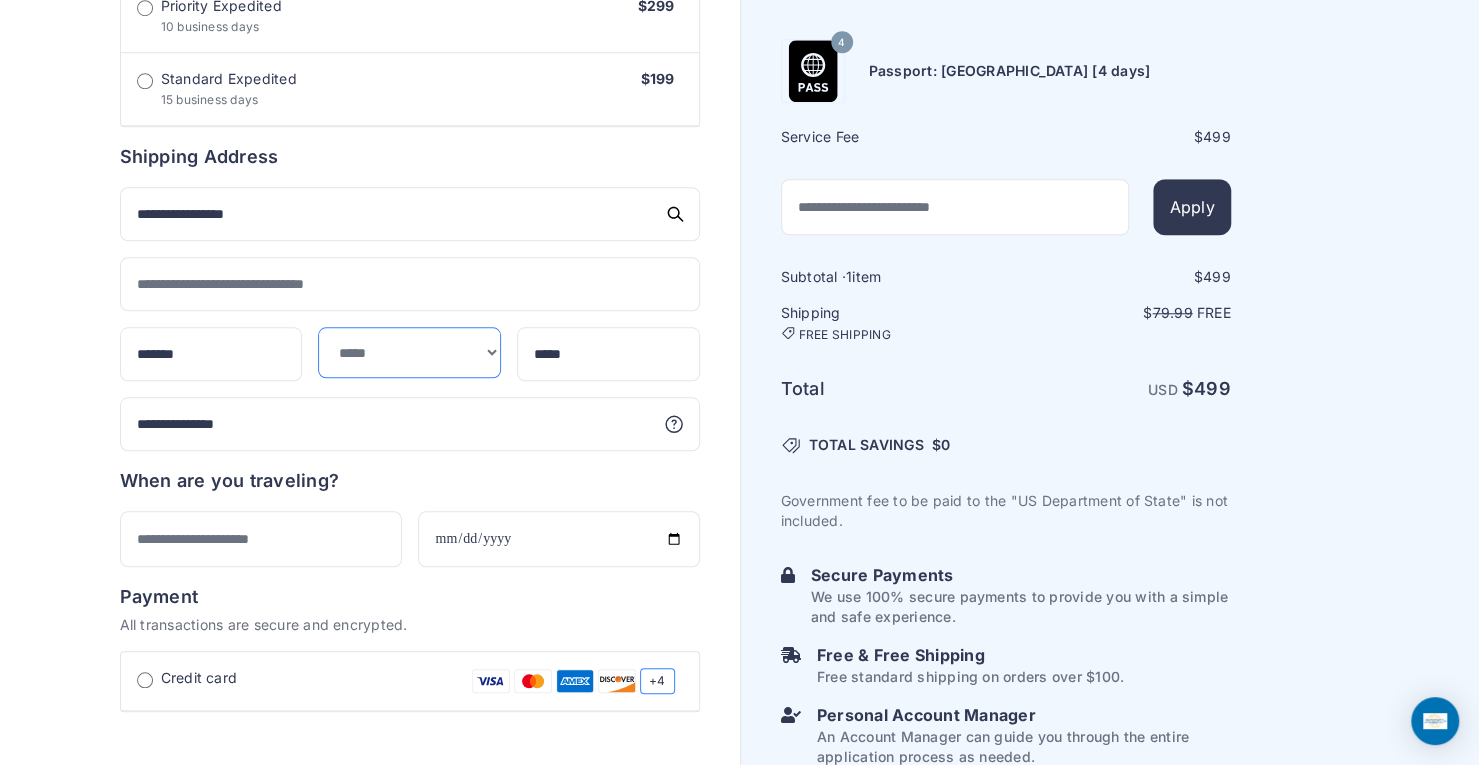 select on "**" 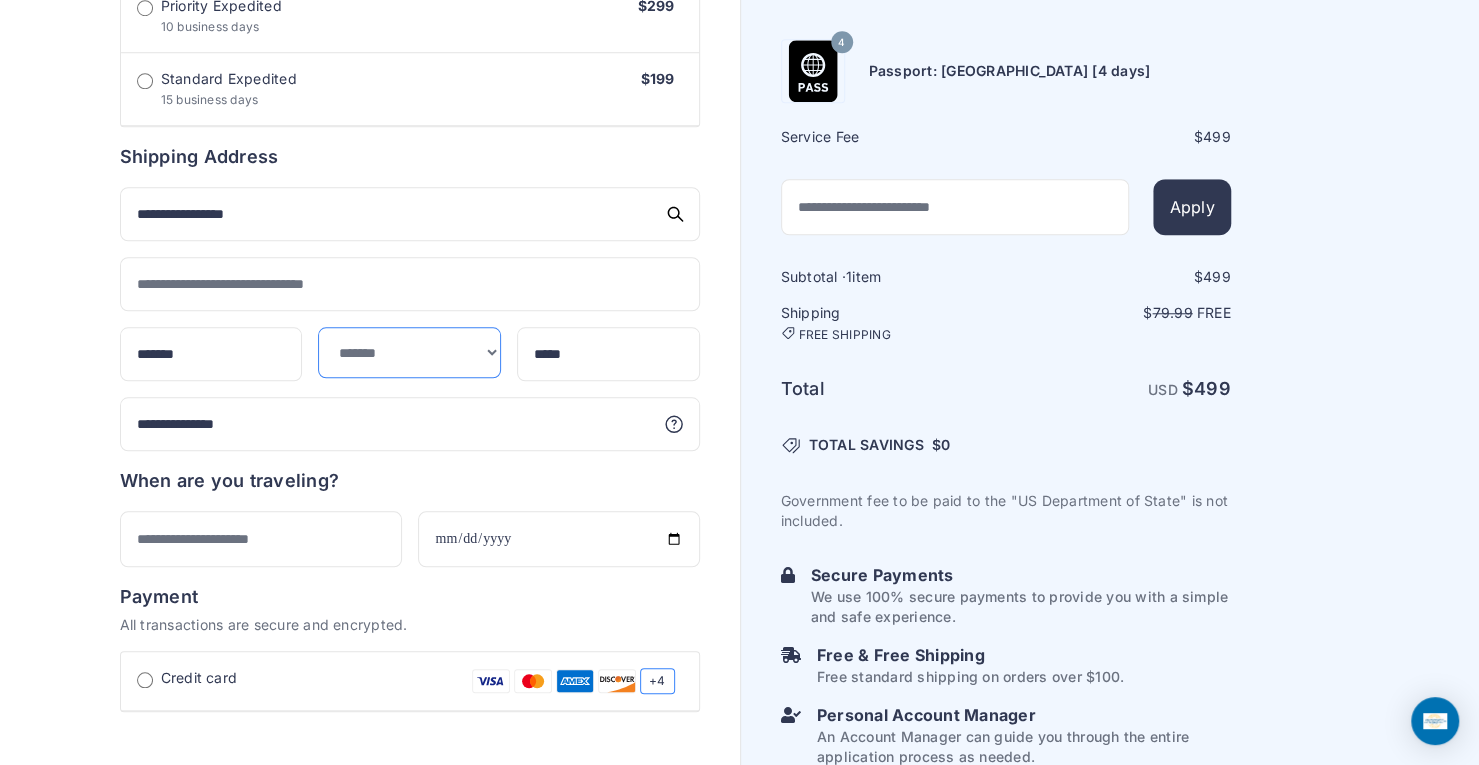 click on "**********" at bounding box center [409, 352] 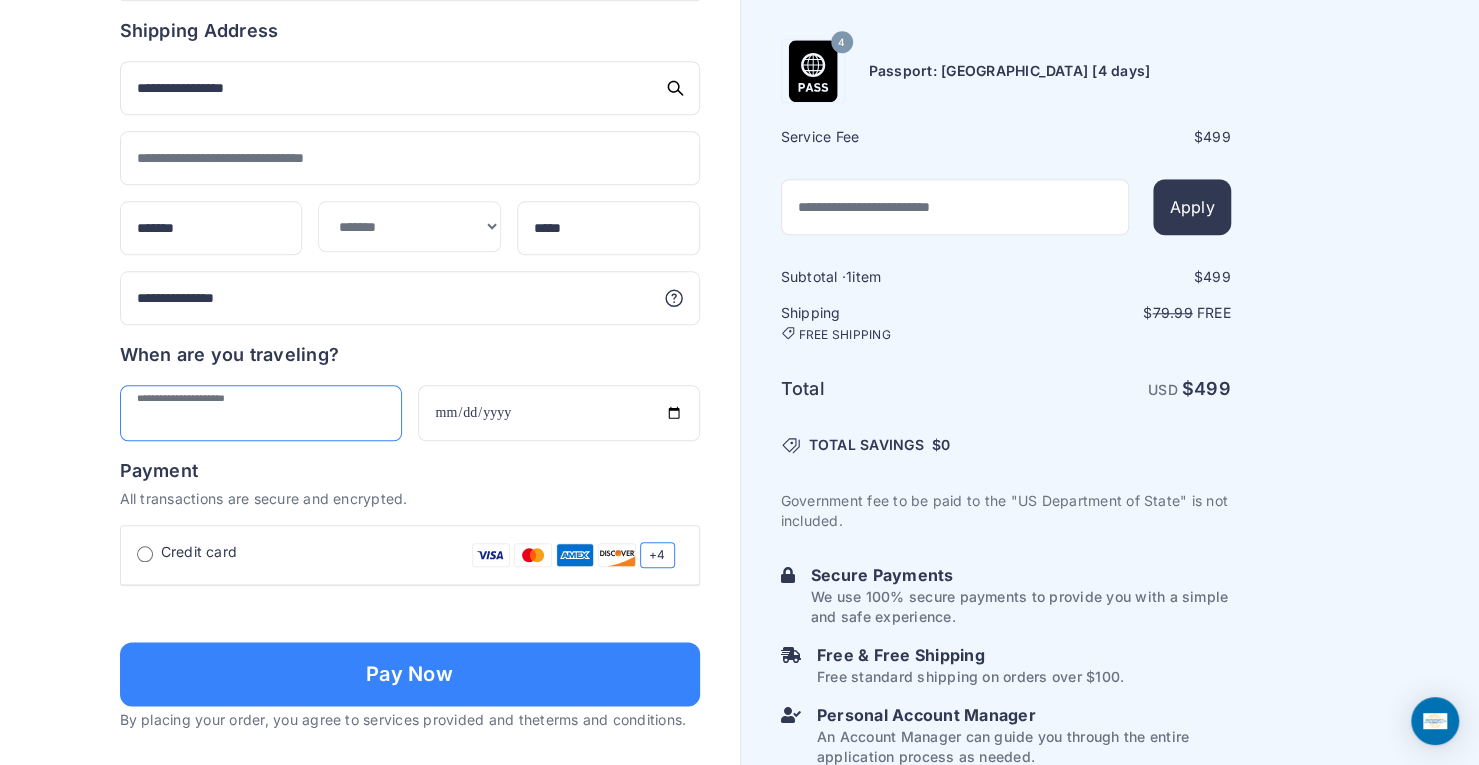 click at bounding box center [261, 413] 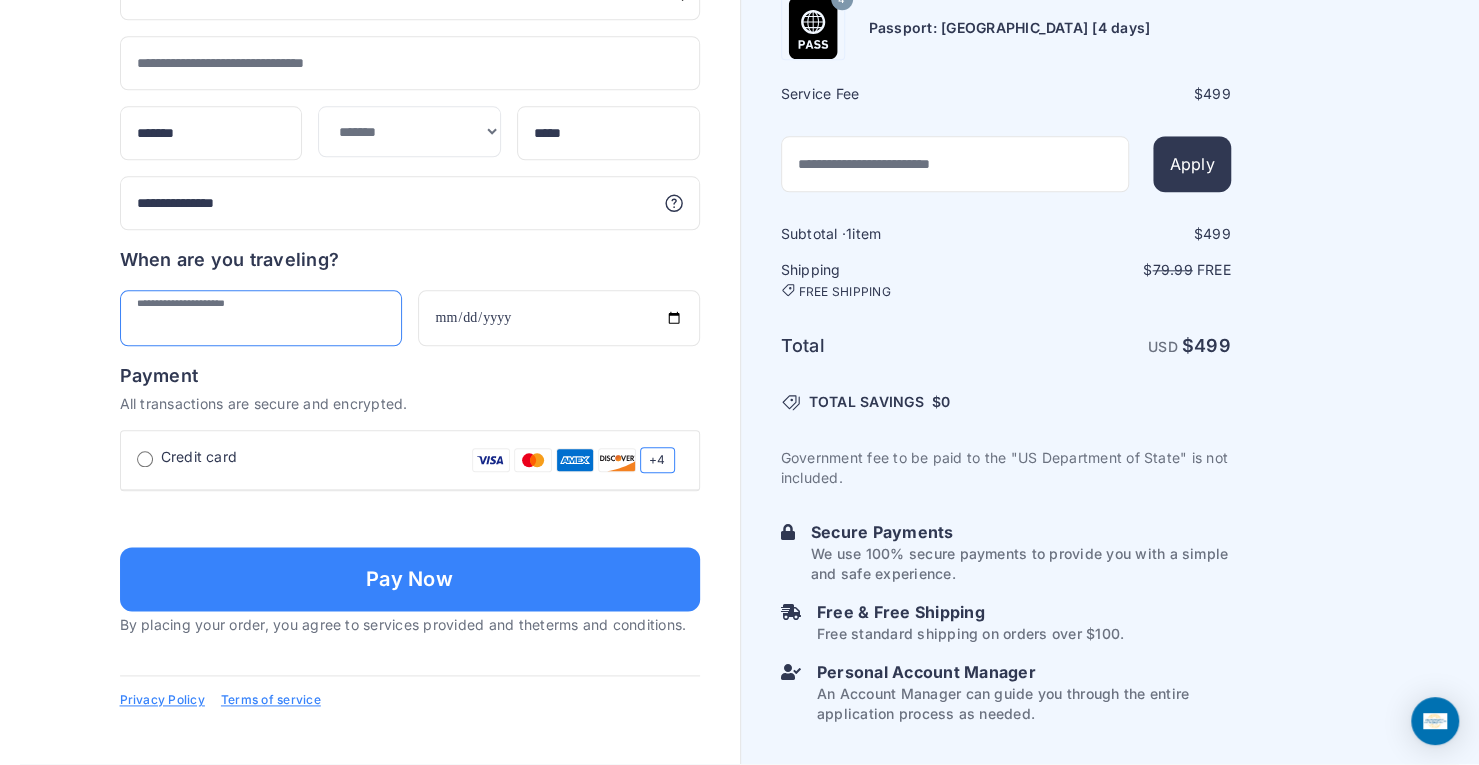 scroll, scrollTop: 1308, scrollLeft: 0, axis: vertical 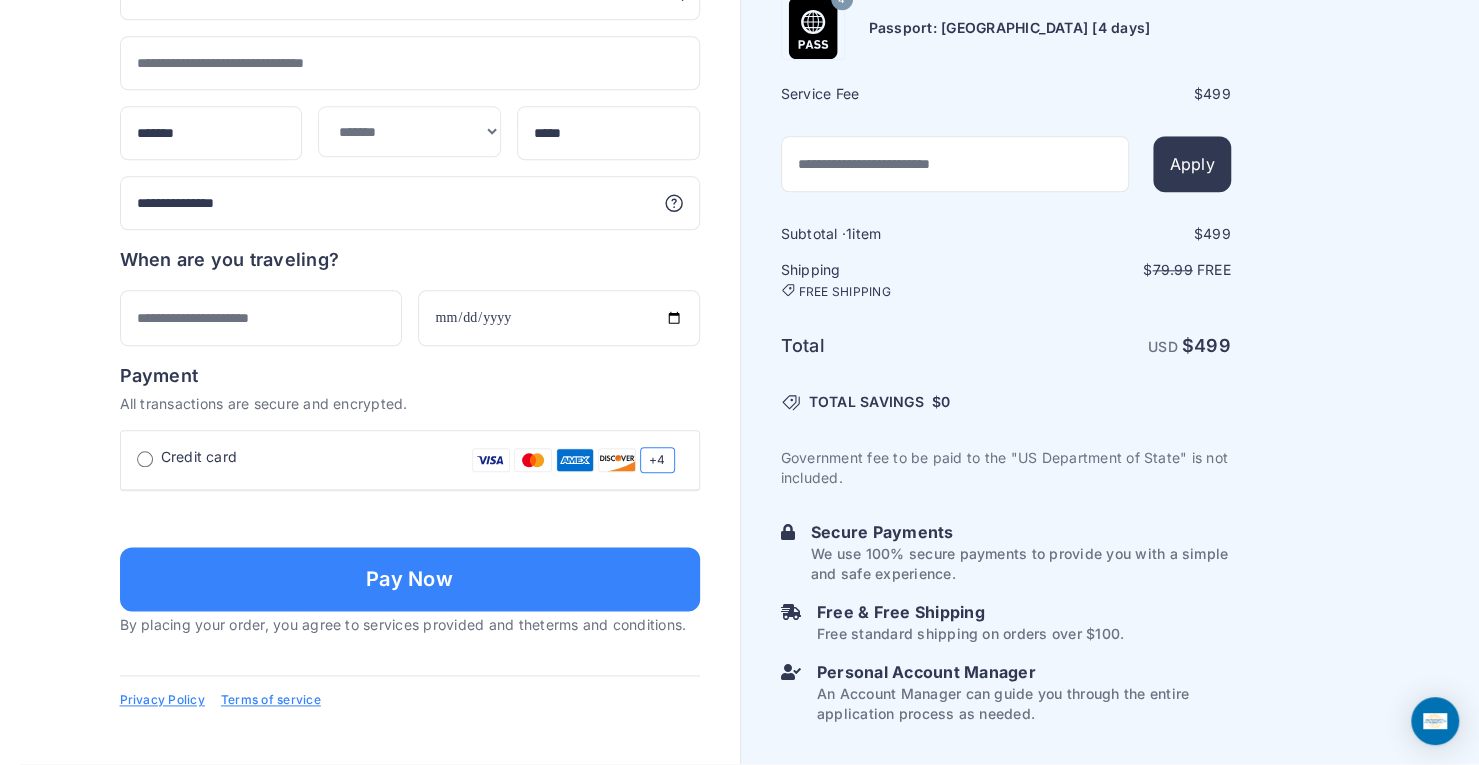 click at bounding box center [410, 517] 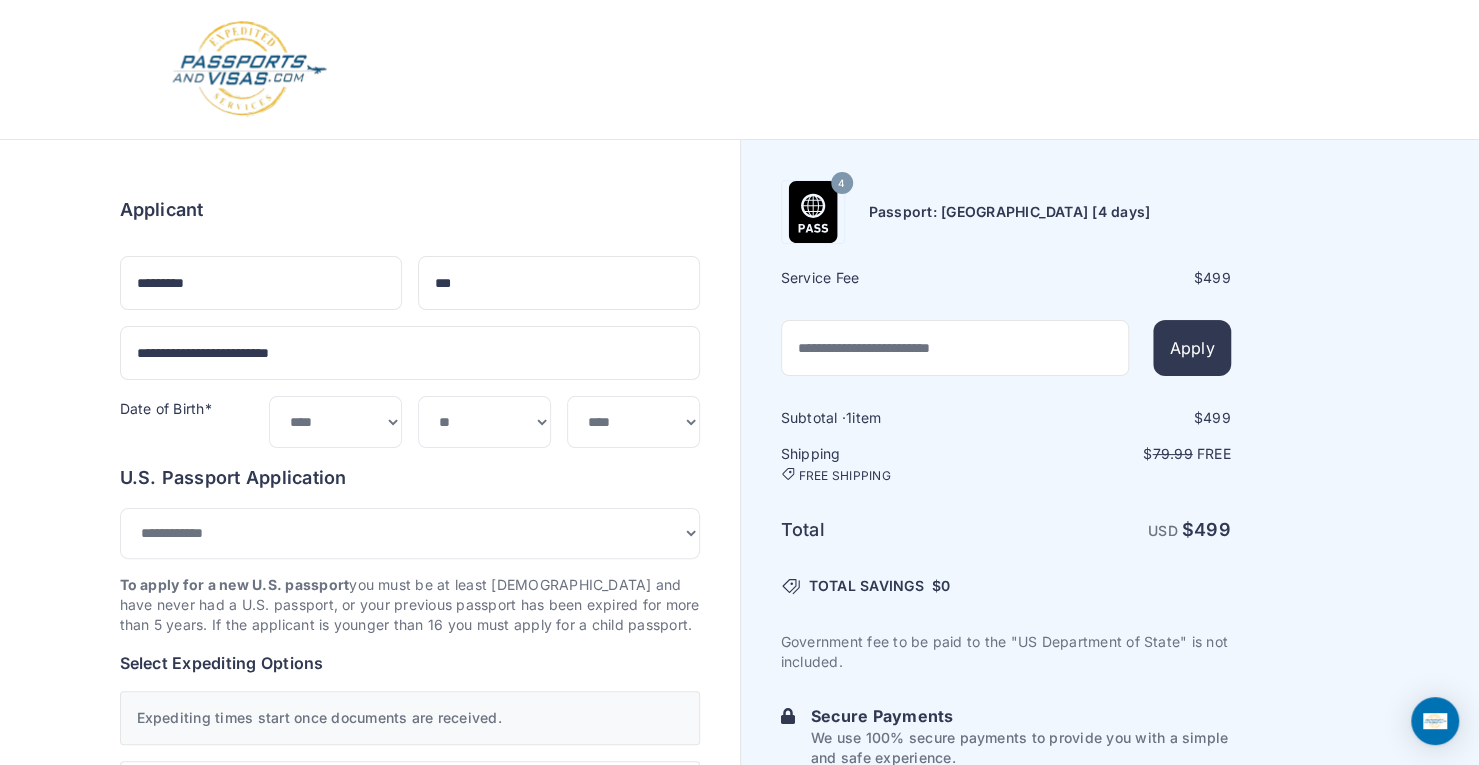 scroll, scrollTop: 0, scrollLeft: 0, axis: both 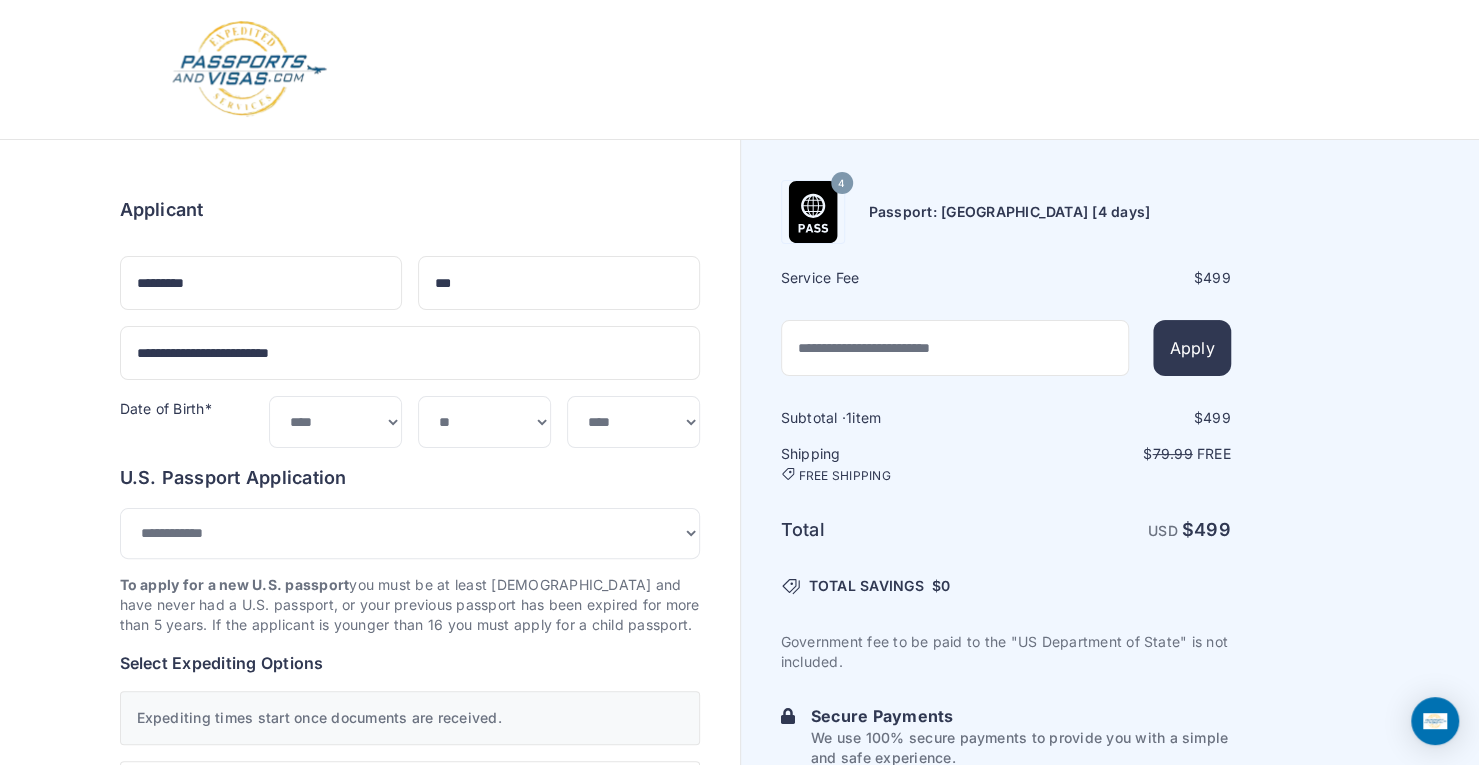 click on "**********" at bounding box center (410, 1002) 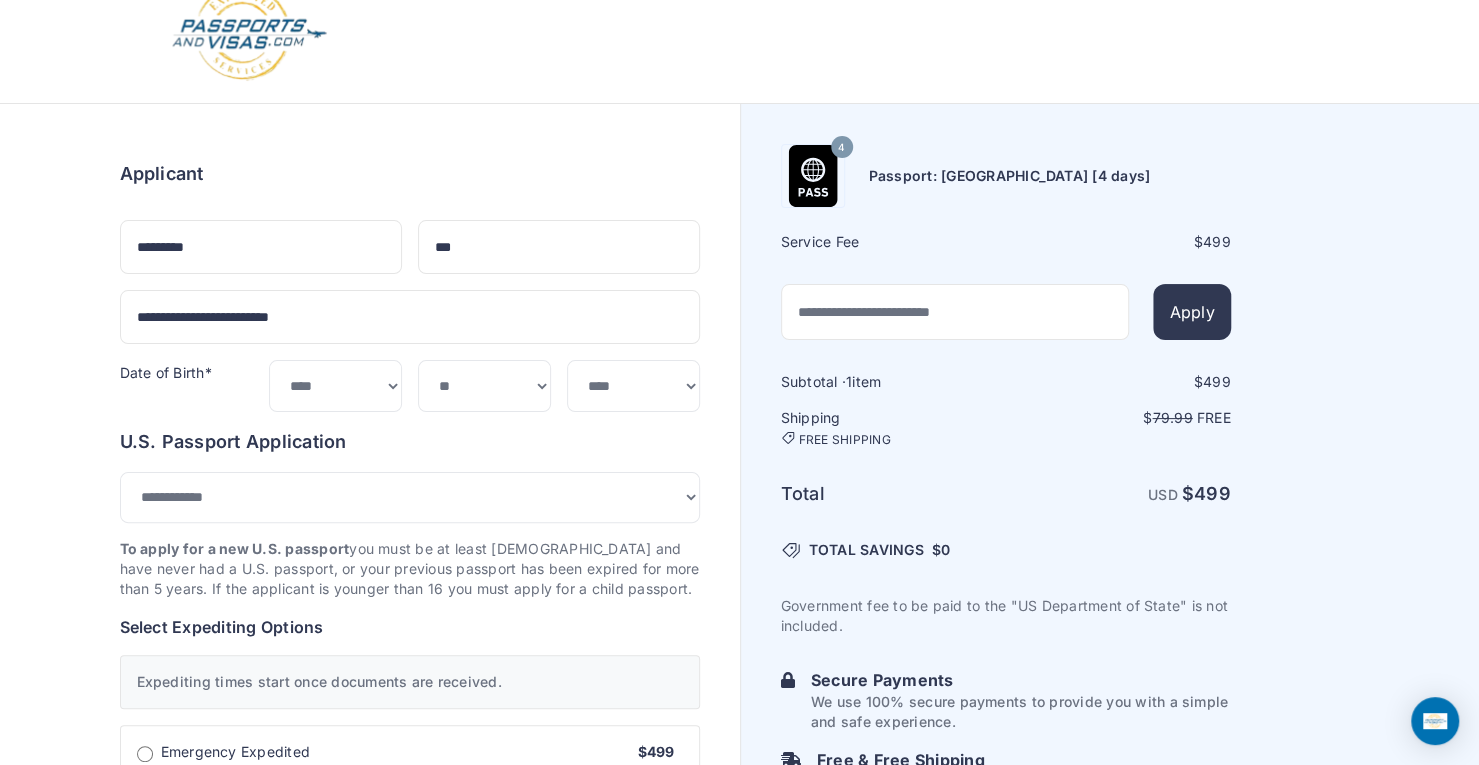 scroll, scrollTop: 38, scrollLeft: 0, axis: vertical 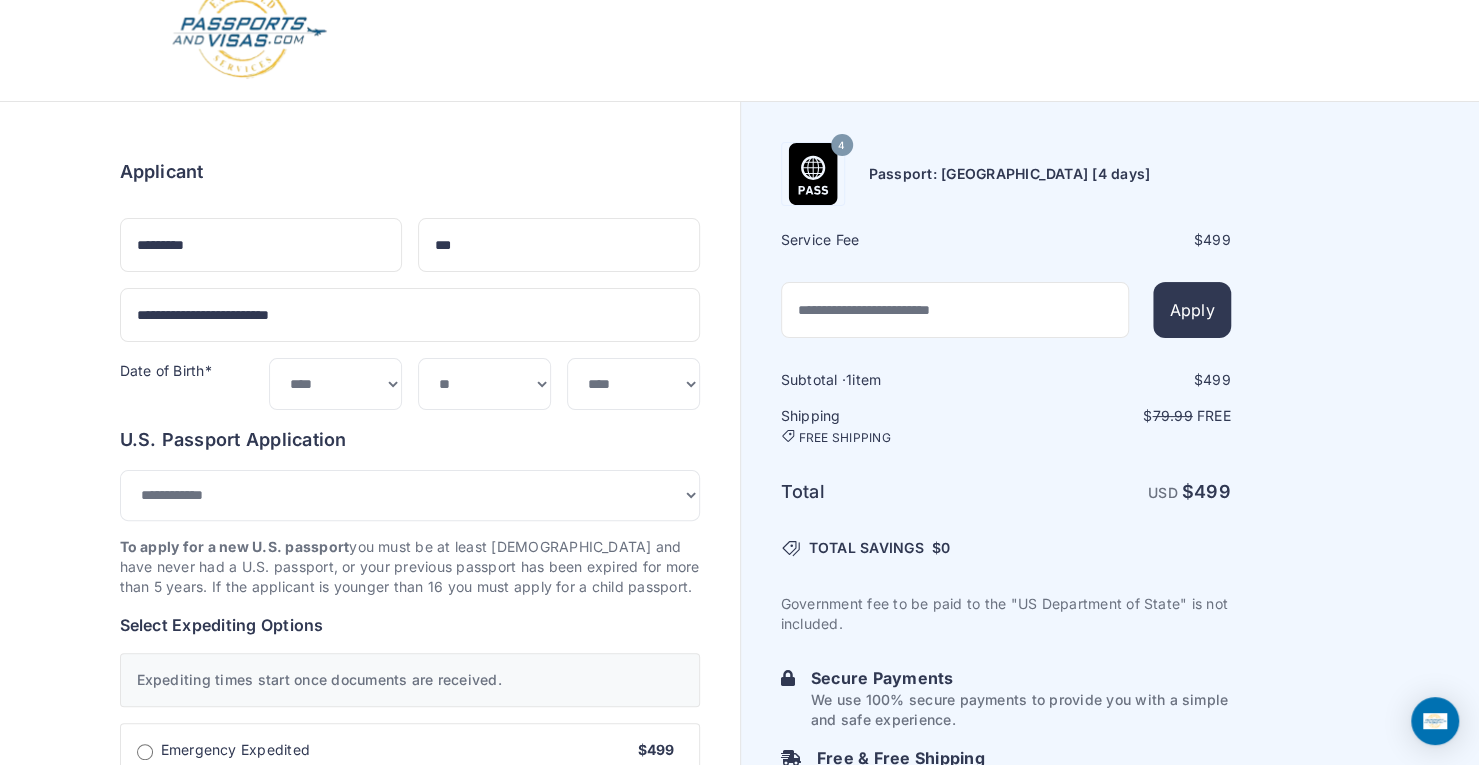 click on "Subtotal ·  1  item
$ 499
Shipping
FREE SHIPPING
$ 79.99 Free
Total
USD $ 499
$  0" at bounding box center (1006, 620) 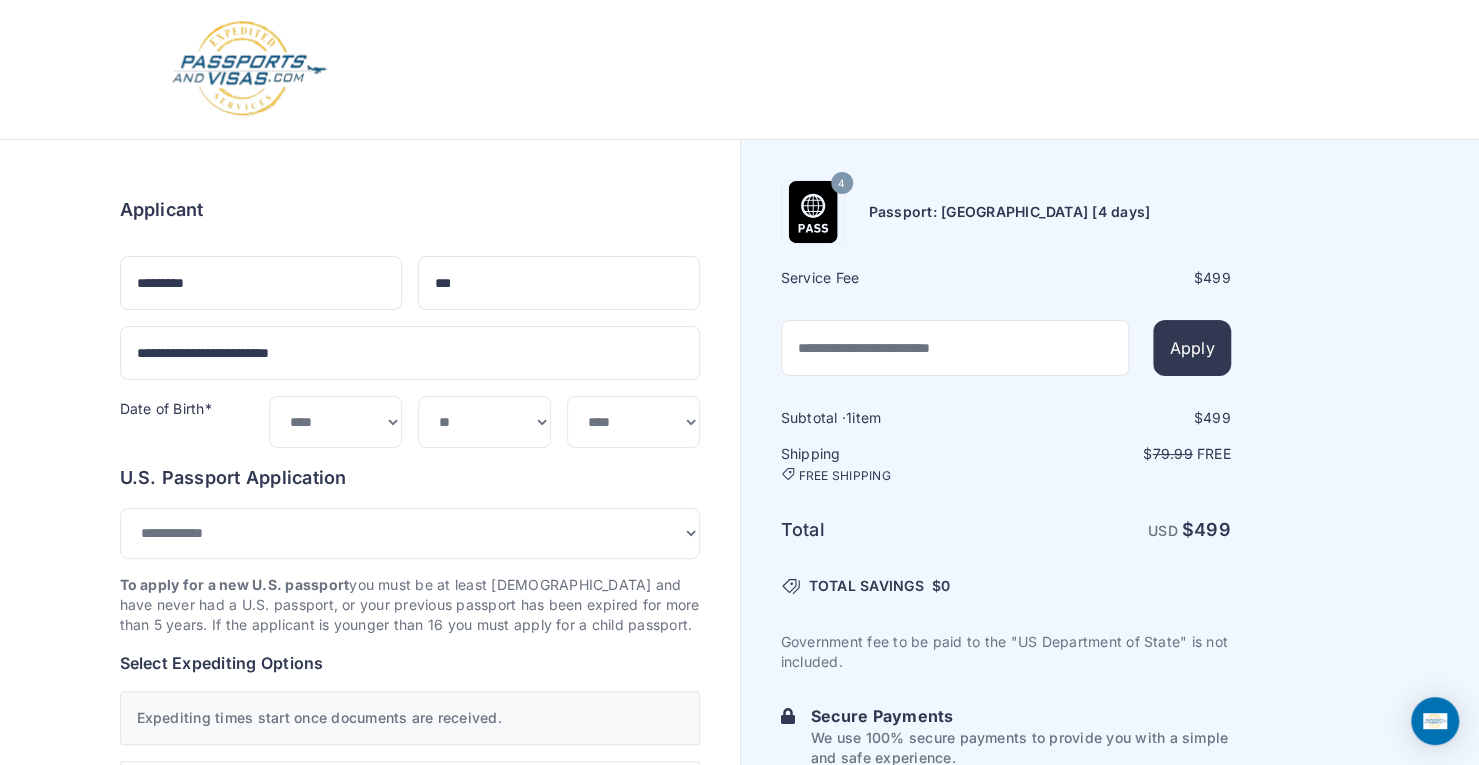 scroll, scrollTop: 0, scrollLeft: 0, axis: both 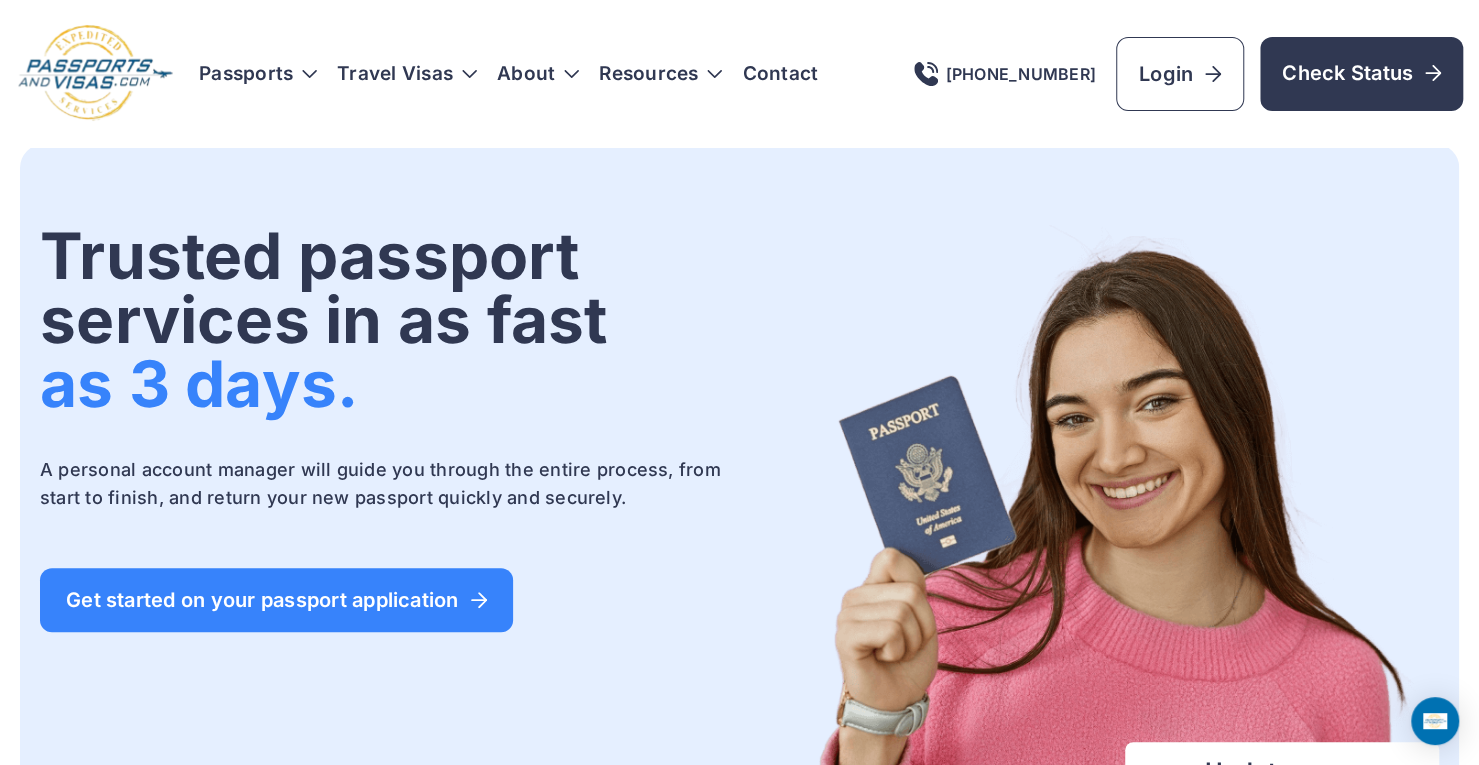 click on "About" at bounding box center [526, 74] 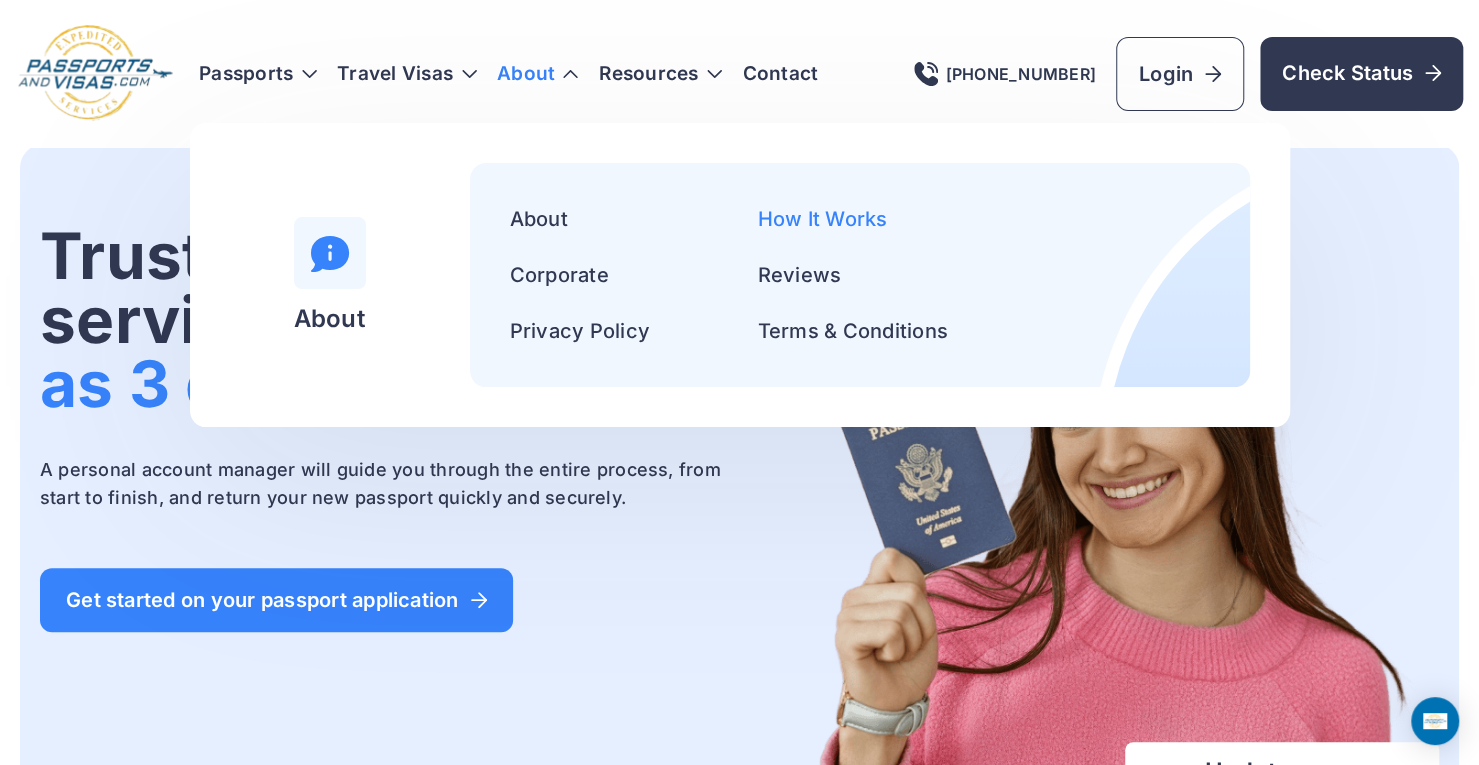 click on "How It Works" at bounding box center (823, 219) 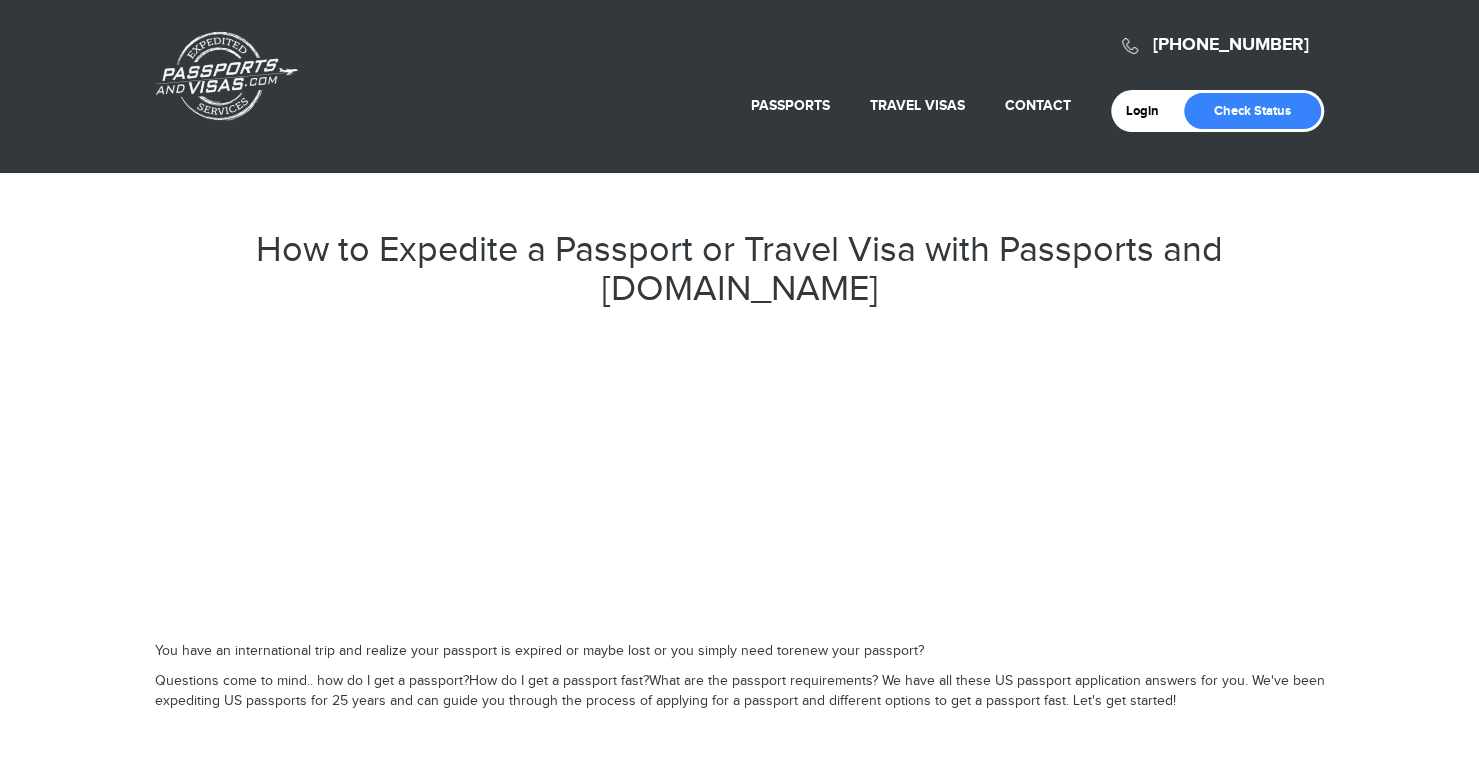 scroll, scrollTop: 32, scrollLeft: 0, axis: vertical 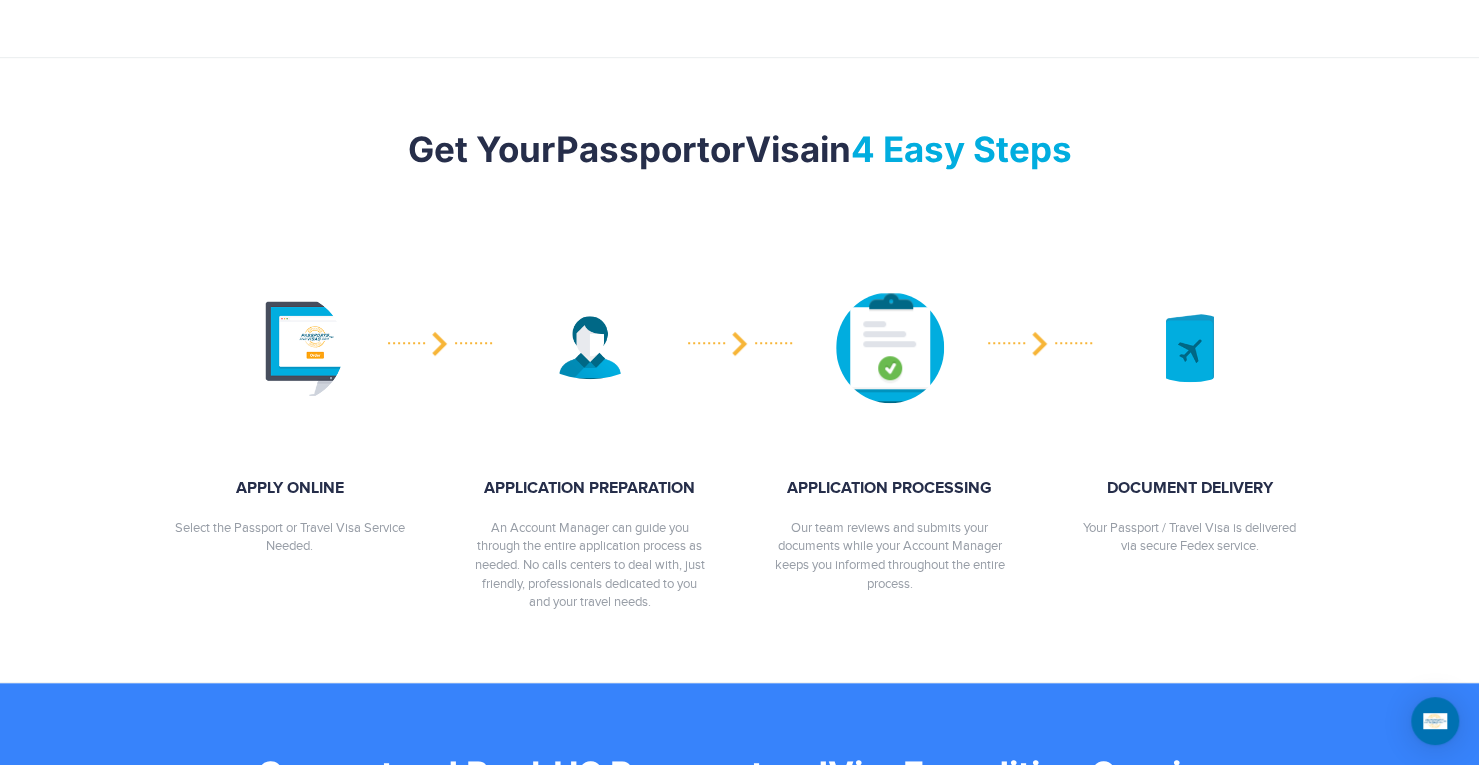 click at bounding box center (590, 347) 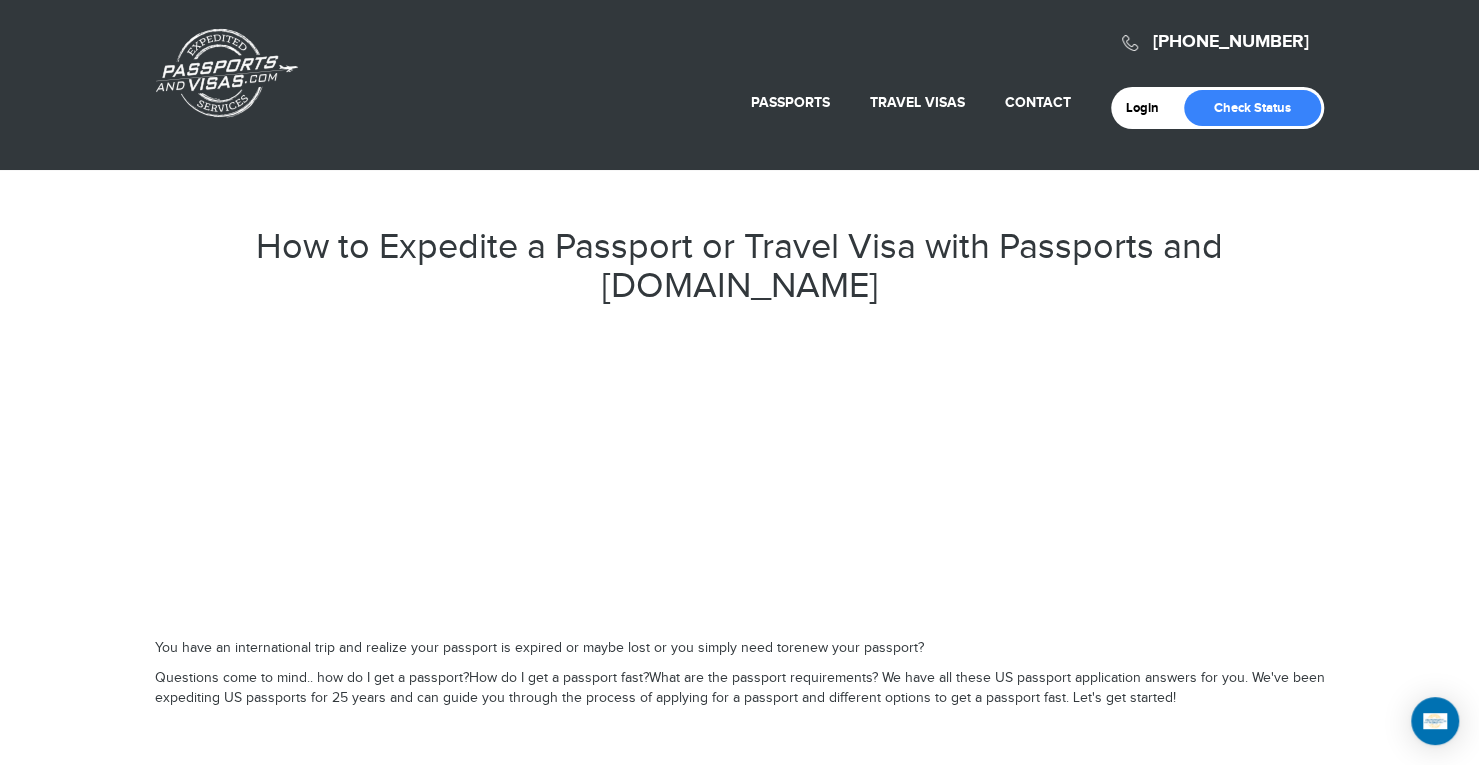 scroll, scrollTop: 0, scrollLeft: 0, axis: both 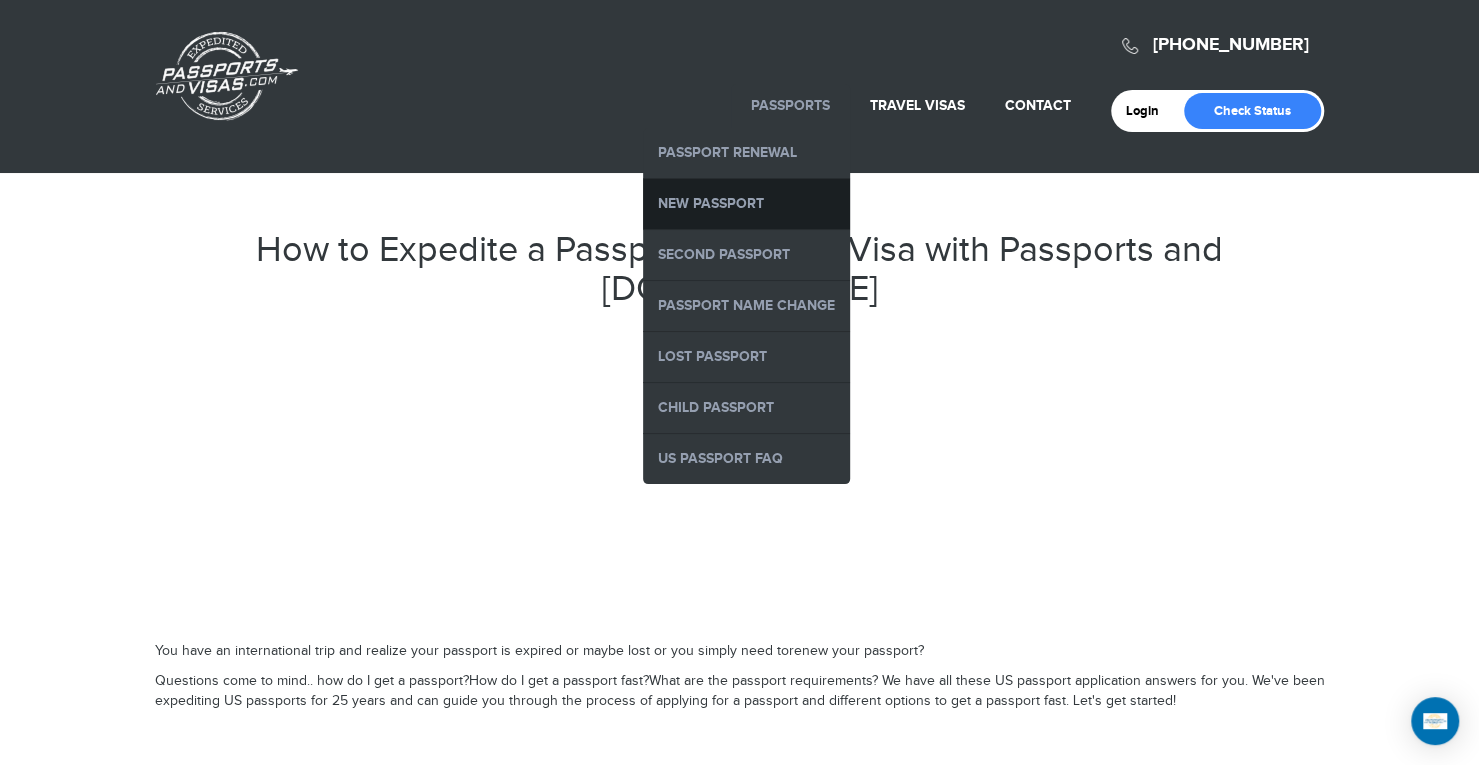 click on "New Passport" at bounding box center (746, 204) 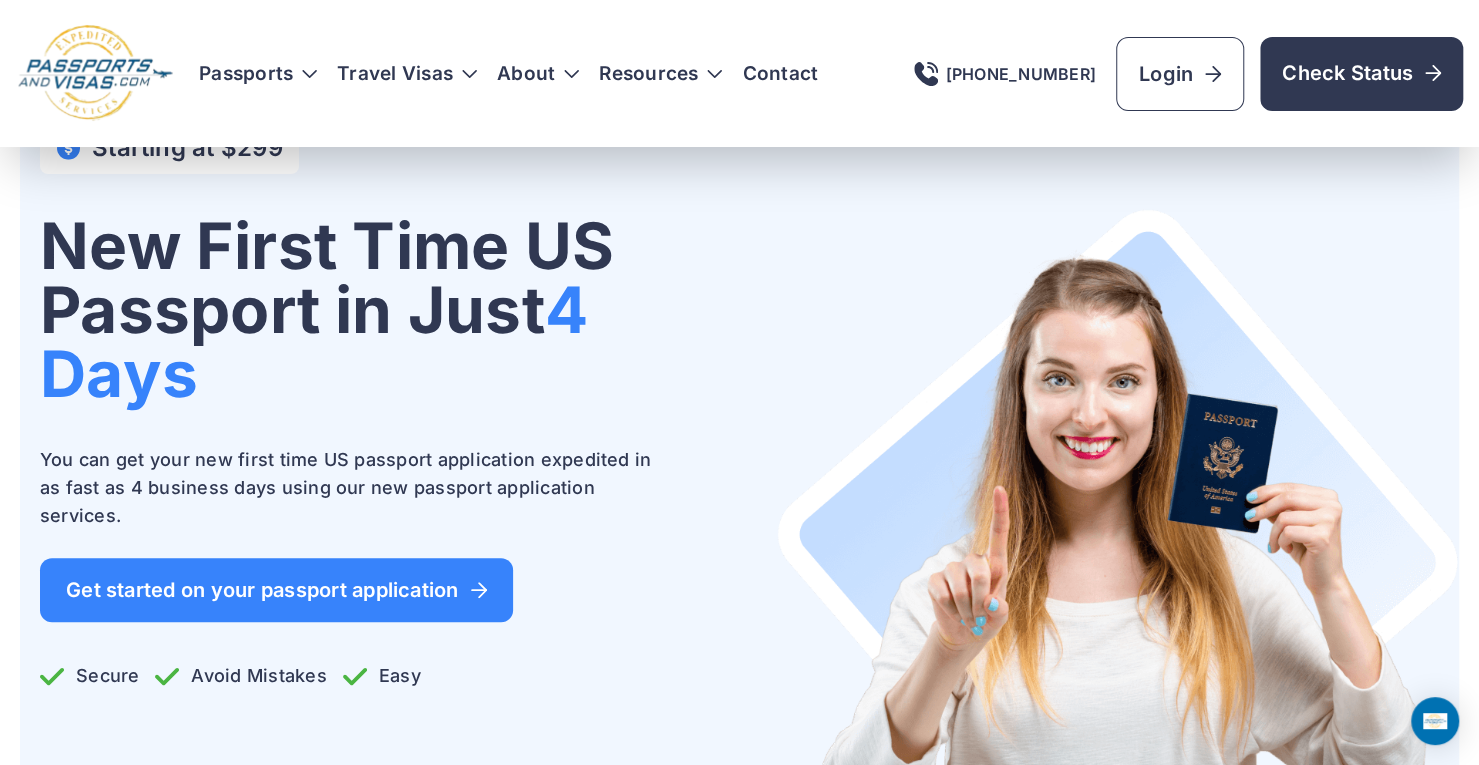 scroll, scrollTop: 0, scrollLeft: 0, axis: both 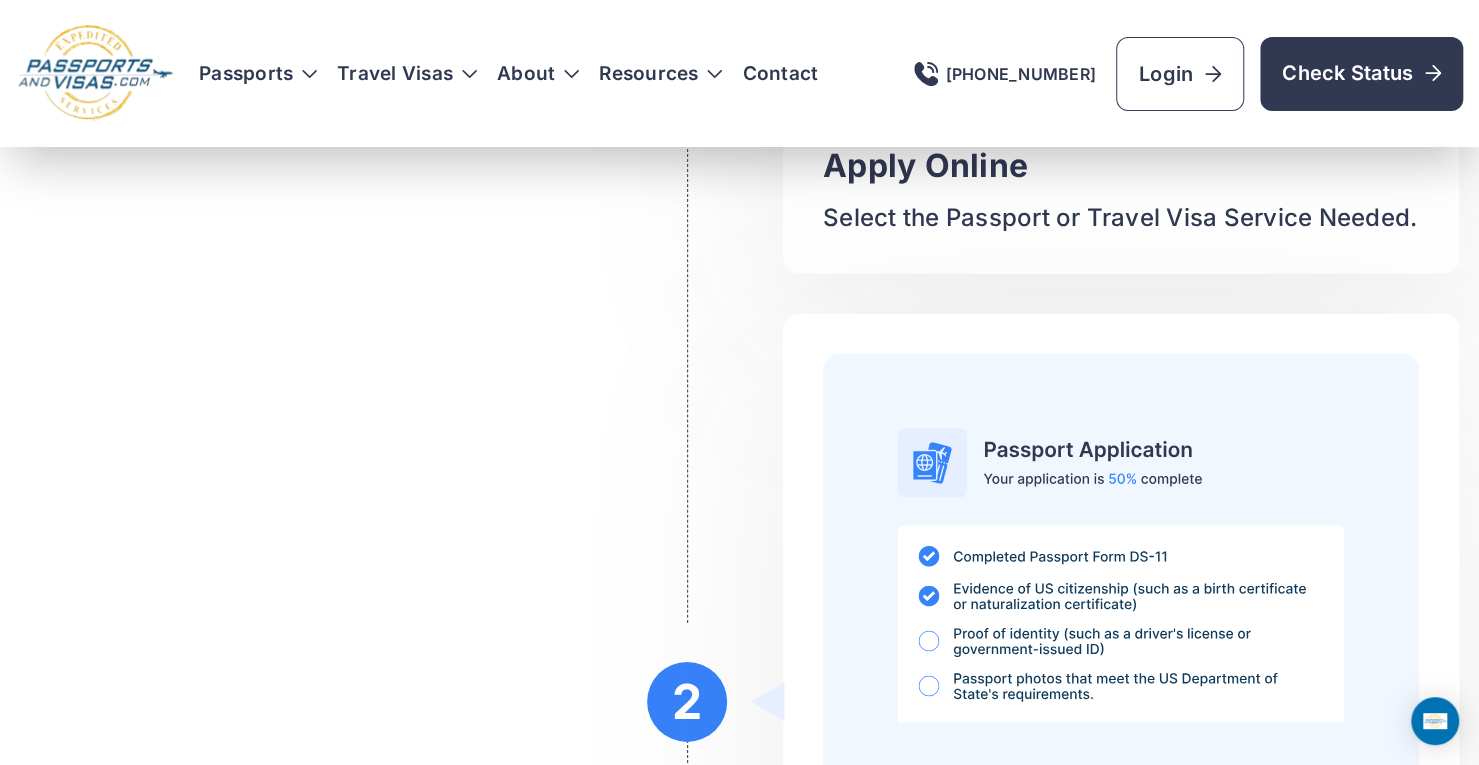 click at bounding box center (1121, 575) 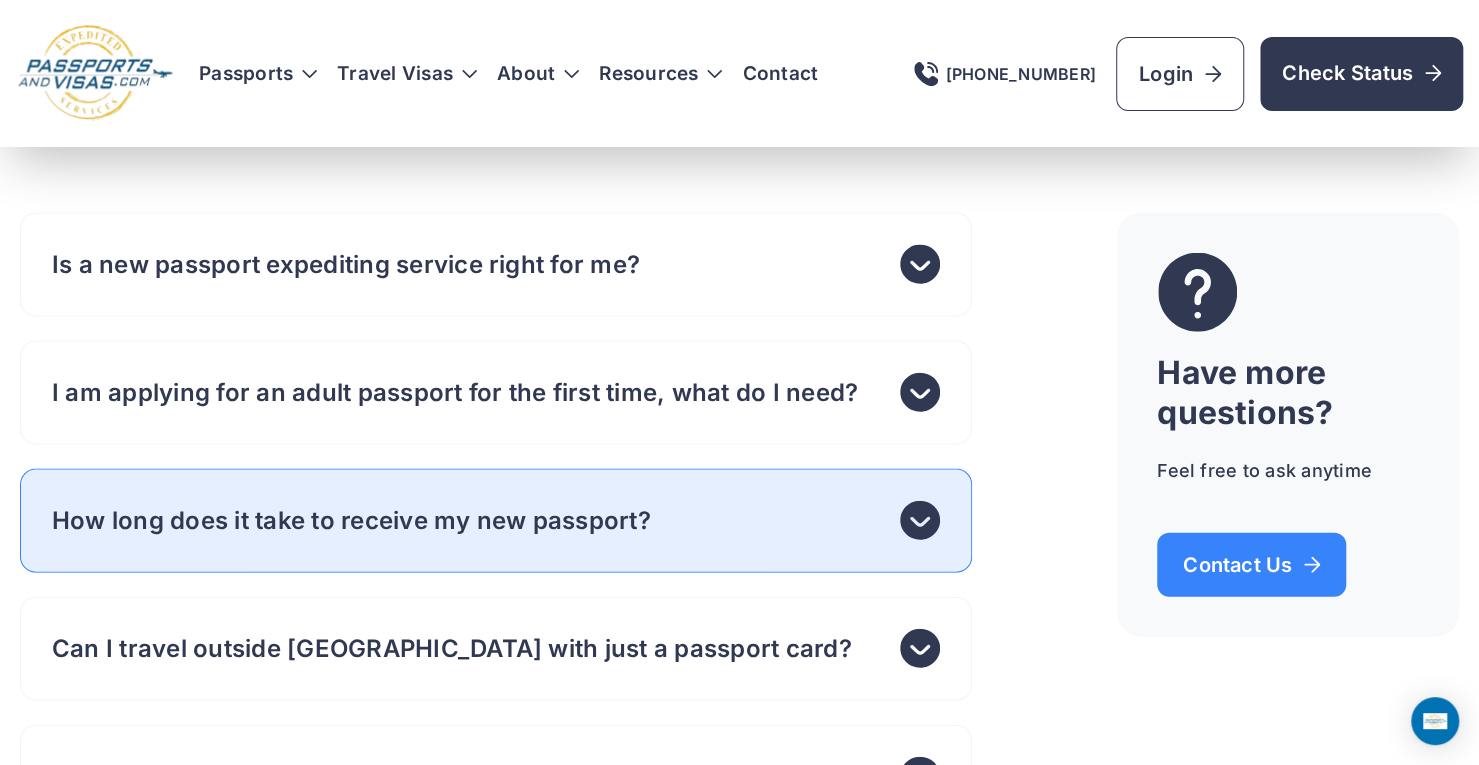scroll, scrollTop: 6729, scrollLeft: 0, axis: vertical 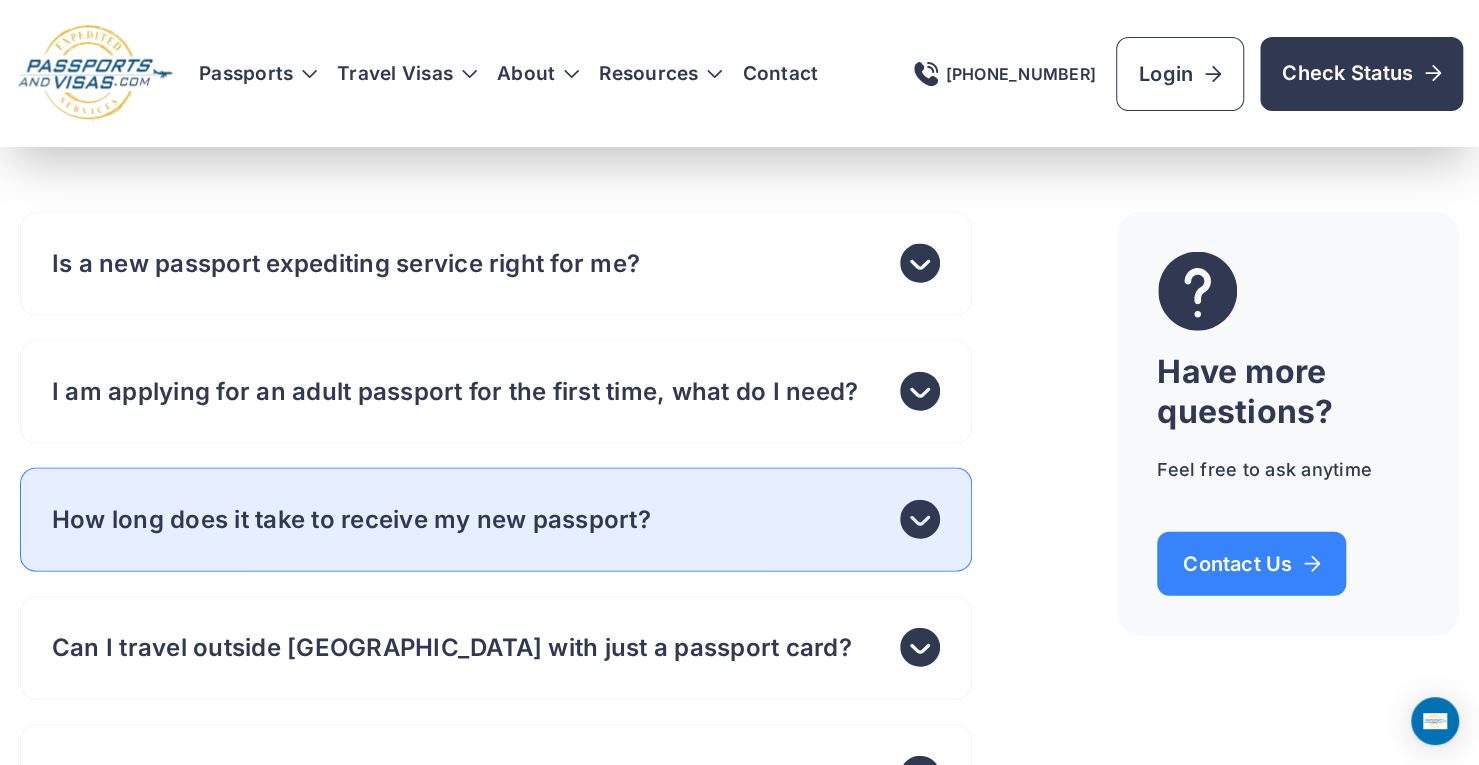 click on "How long does it take to receive my new passport?" at bounding box center (496, 520) 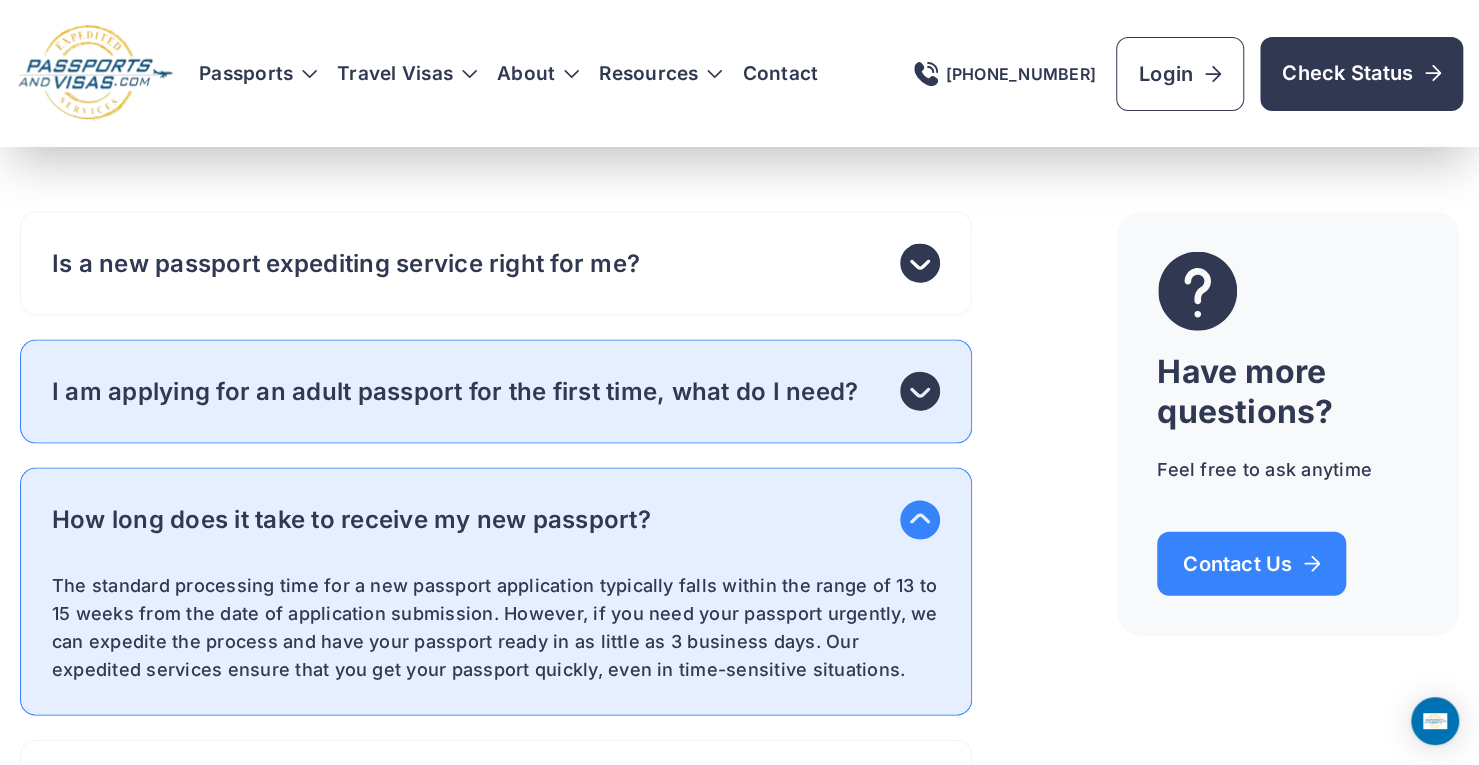 click 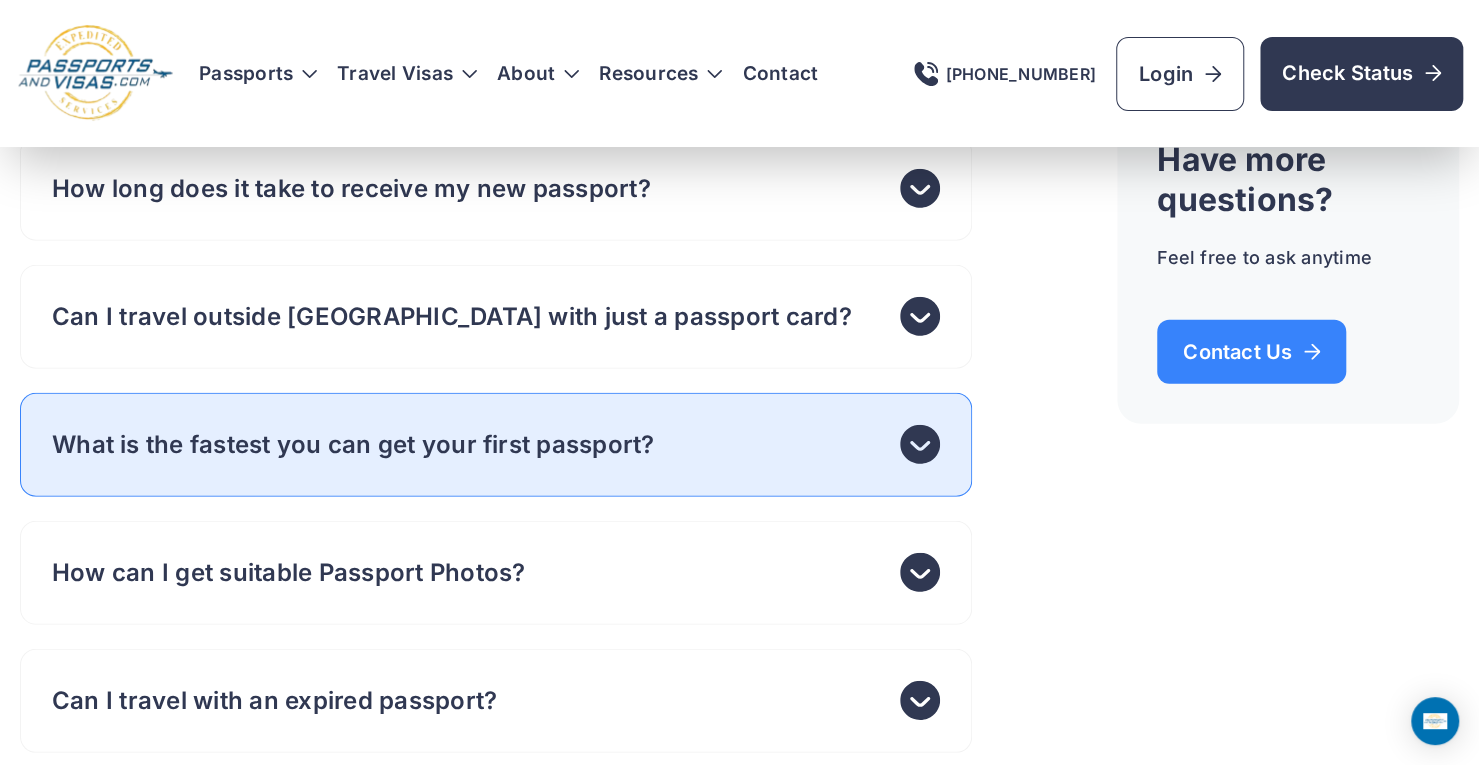 scroll, scrollTop: 7317, scrollLeft: 0, axis: vertical 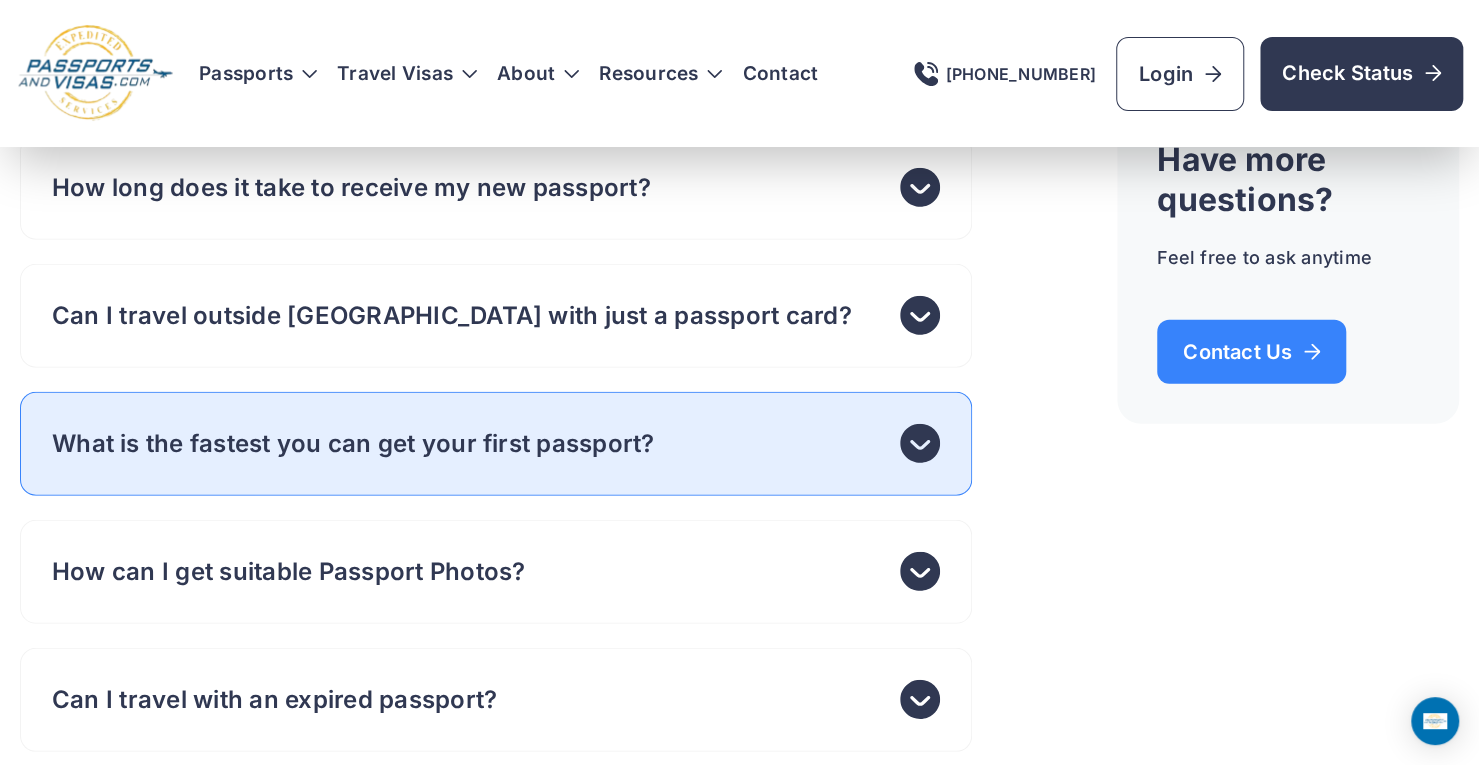 click on "What is the fastest you can get your first passport?" at bounding box center (496, 444) 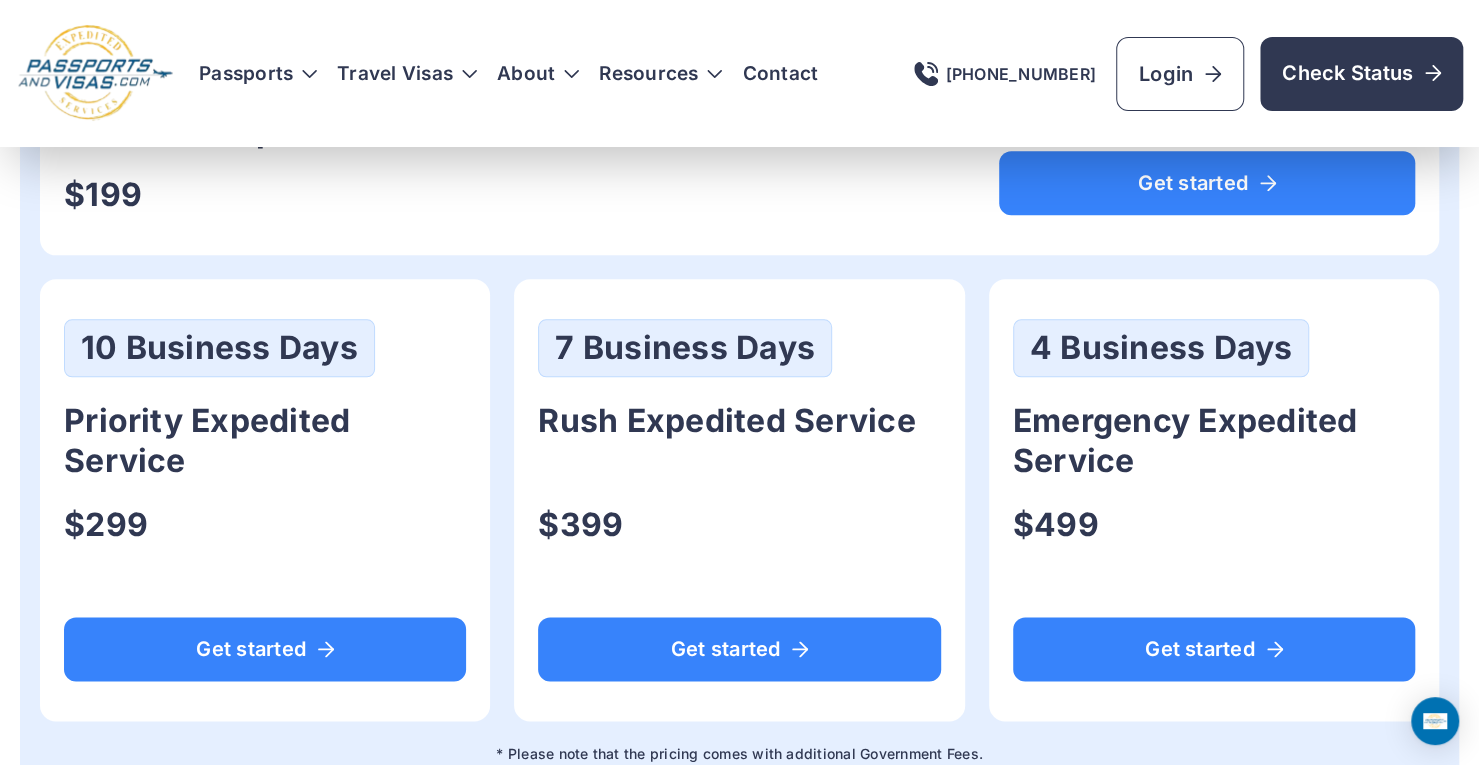 scroll, scrollTop: 1282, scrollLeft: 0, axis: vertical 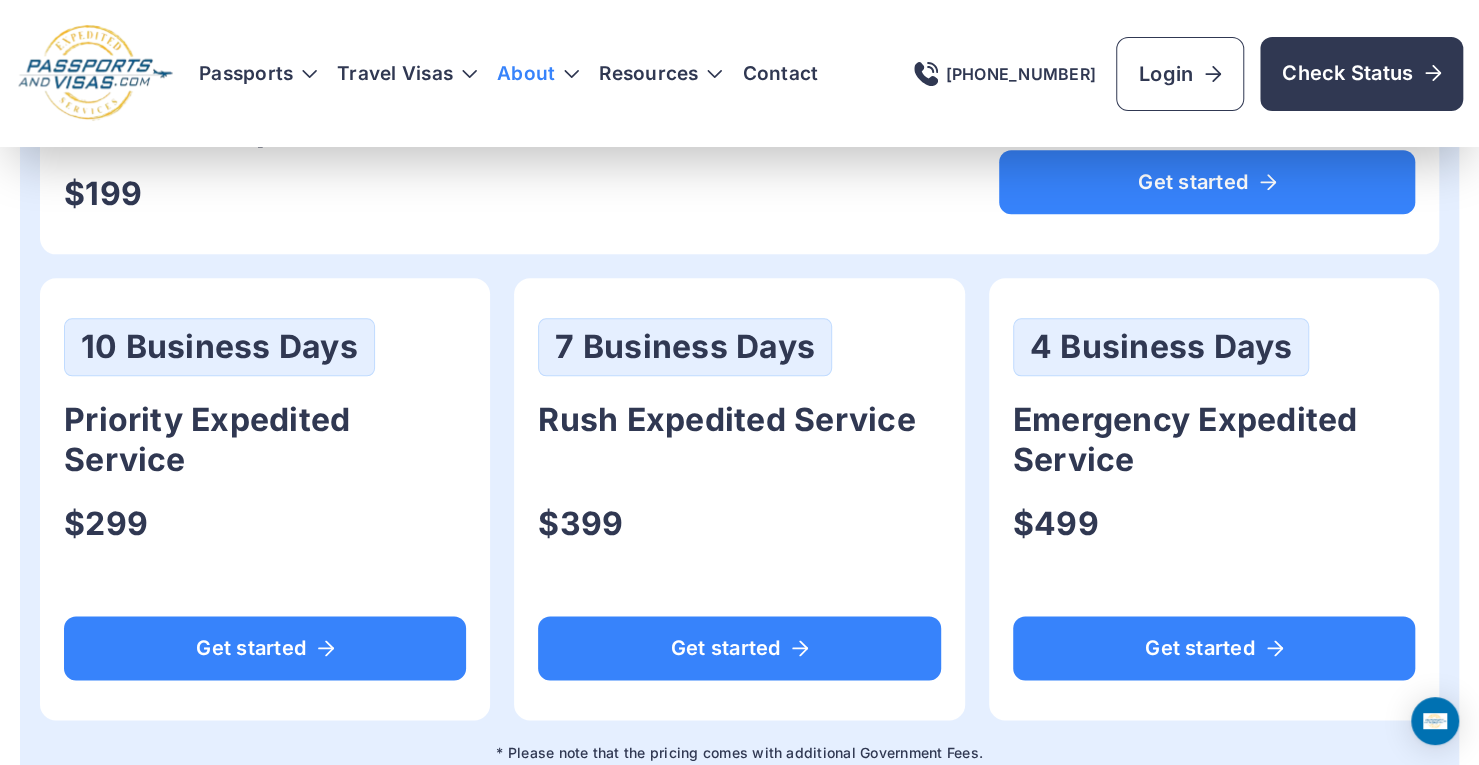 click on "About" at bounding box center [526, 74] 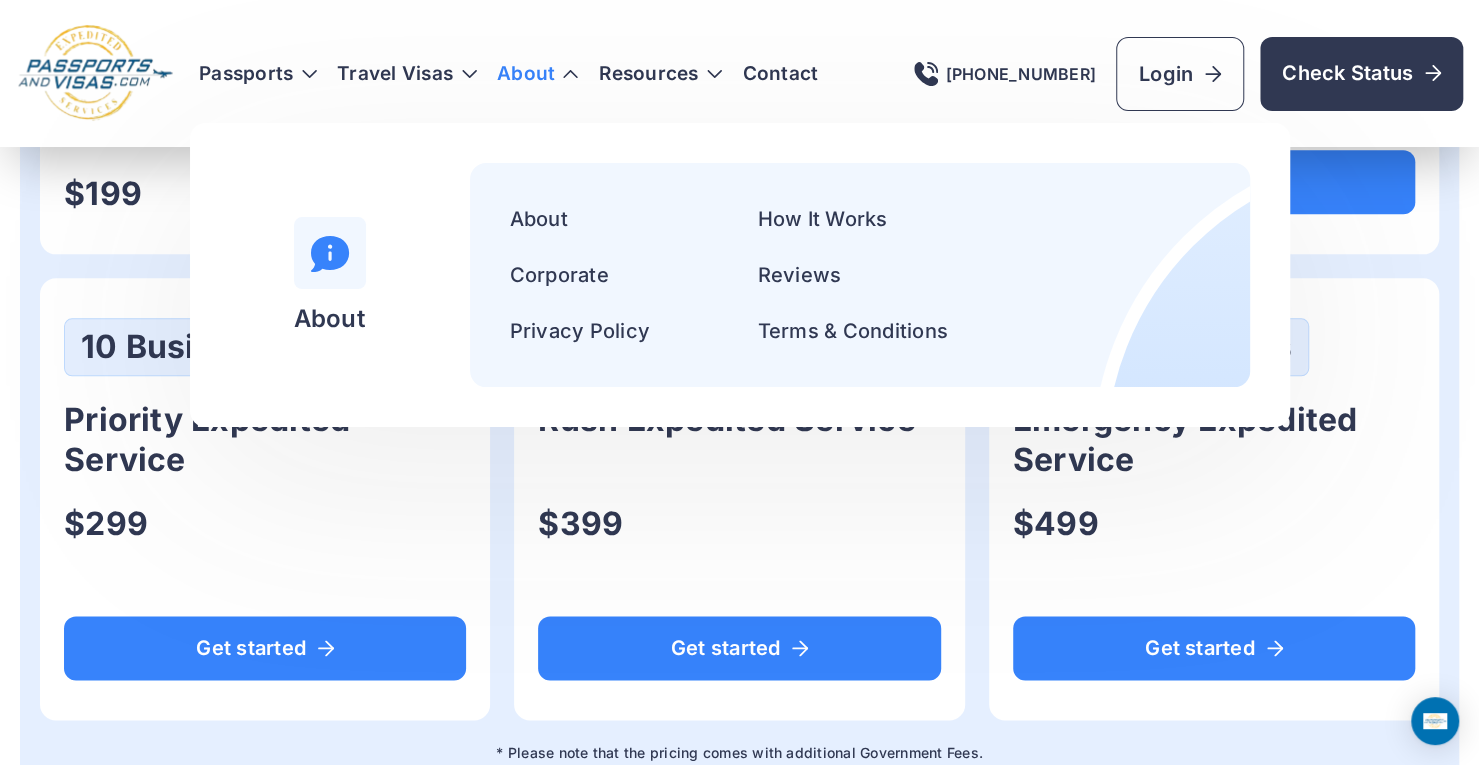 click on "About" at bounding box center [526, 74] 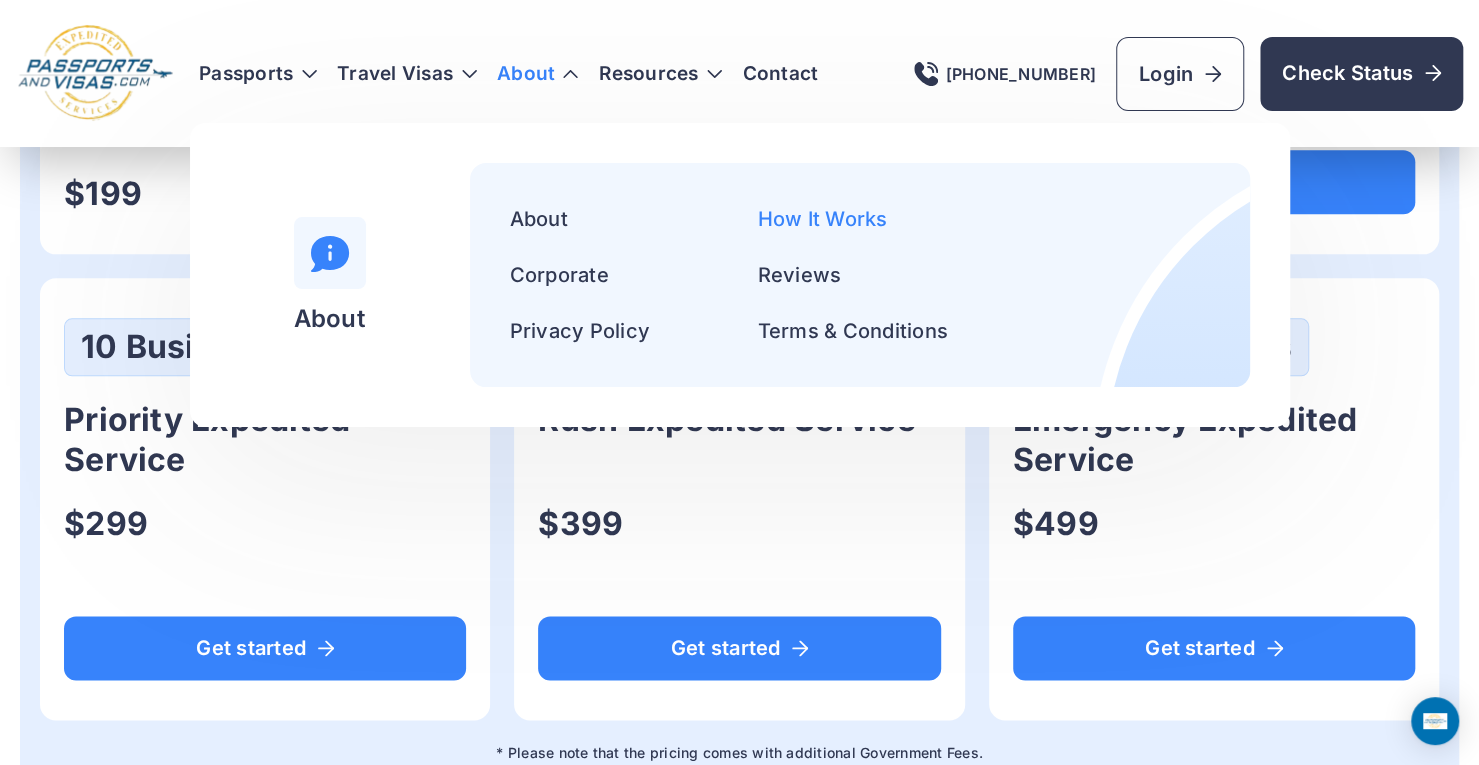 click on "How It Works" at bounding box center (823, 219) 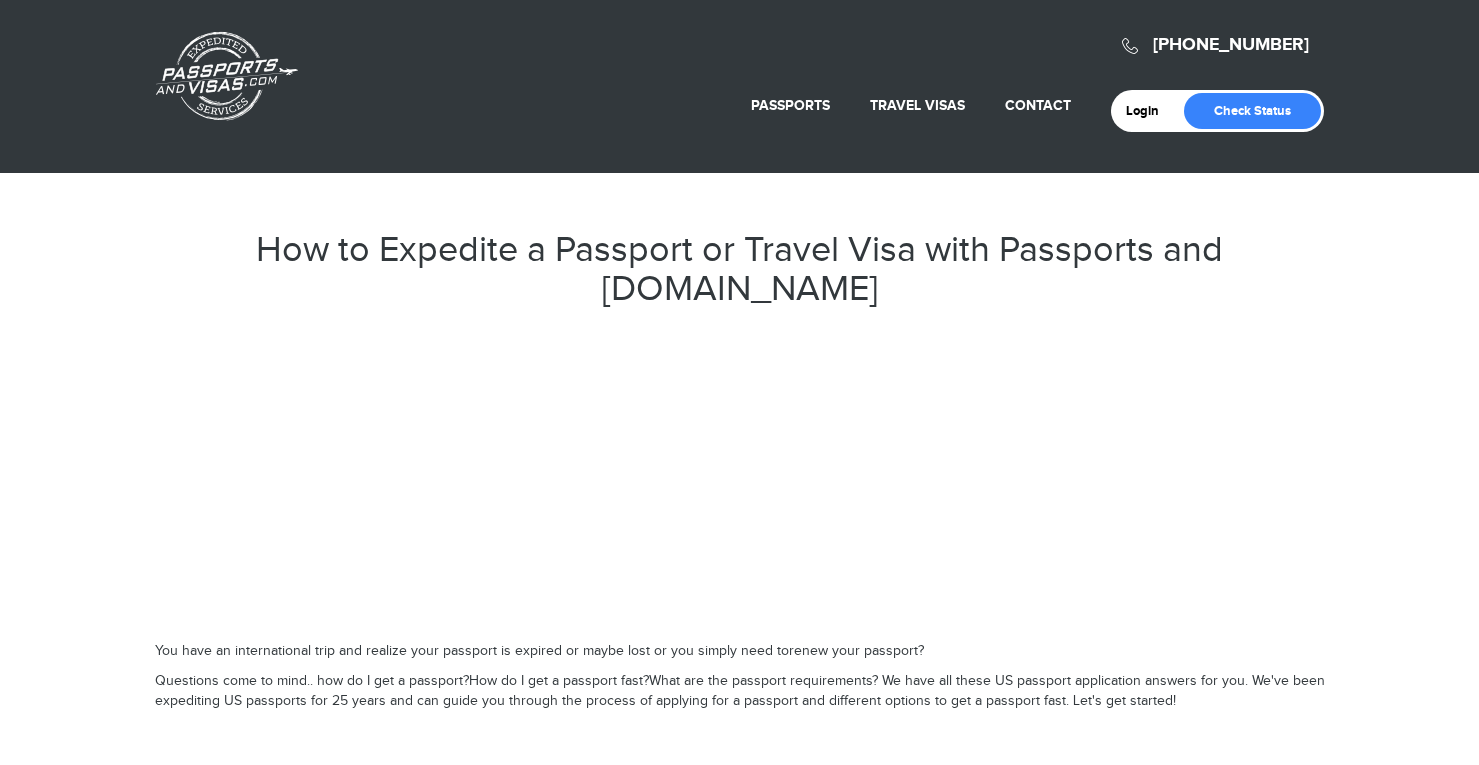scroll, scrollTop: 0, scrollLeft: 0, axis: both 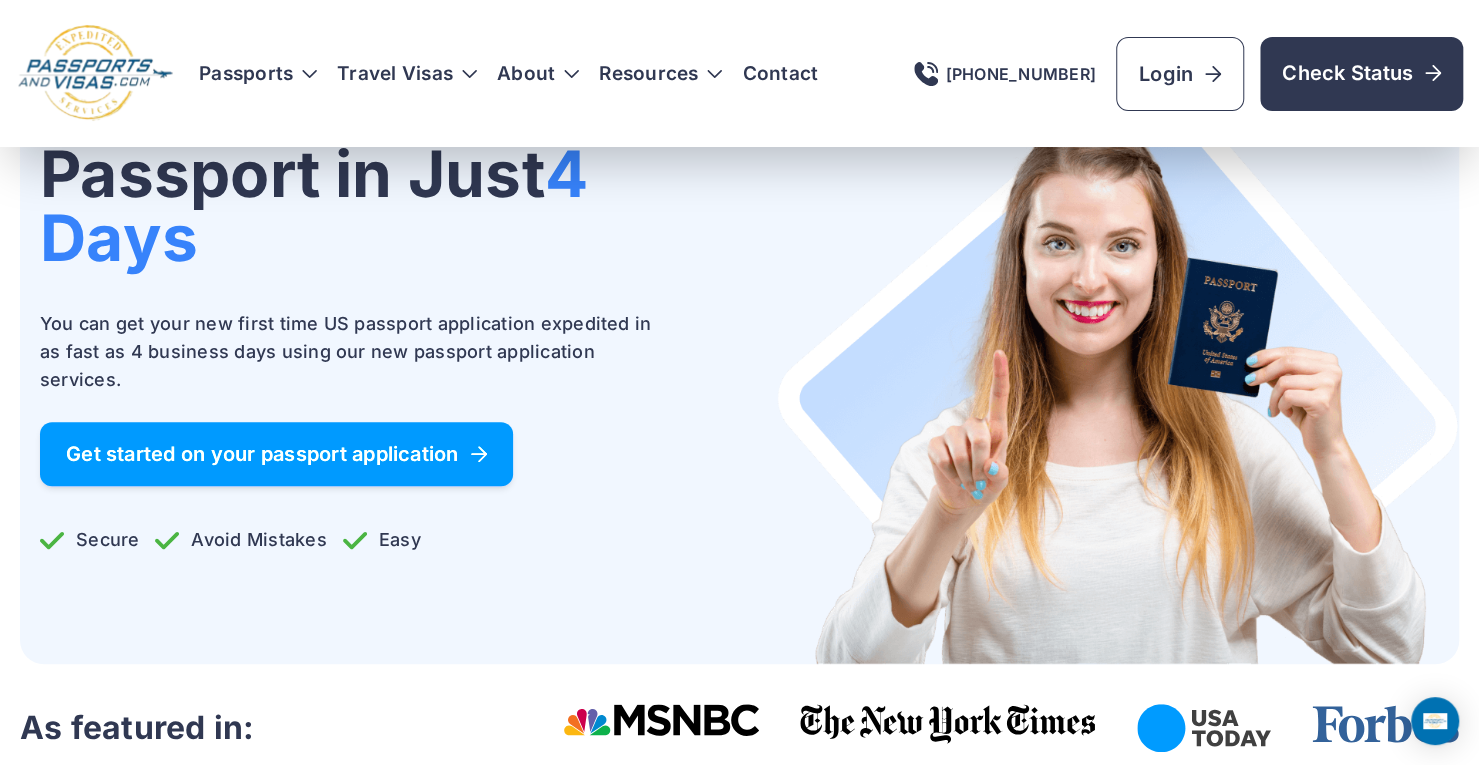 click on "Get started on your passport application" at bounding box center [276, 454] 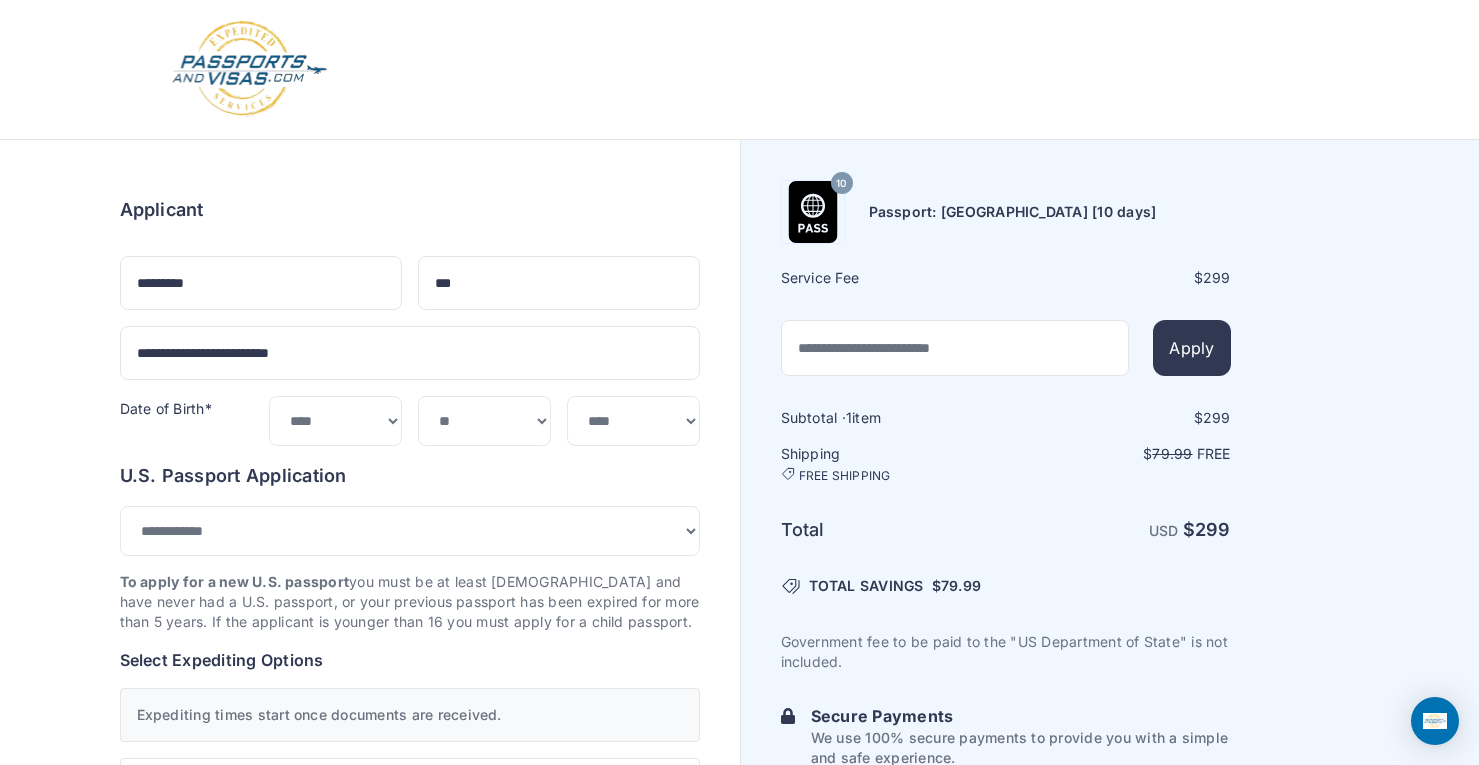 select on "**" 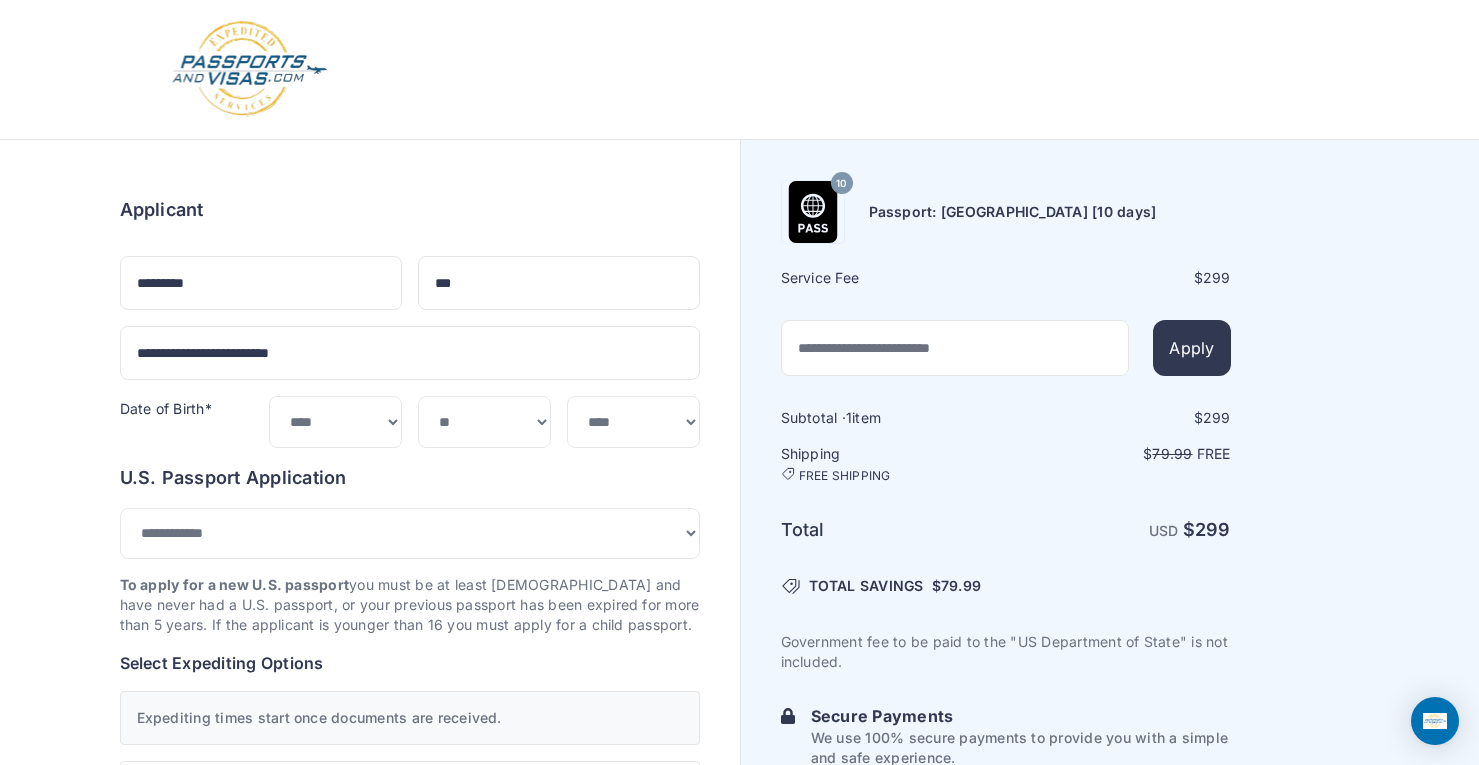 scroll, scrollTop: 0, scrollLeft: 0, axis: both 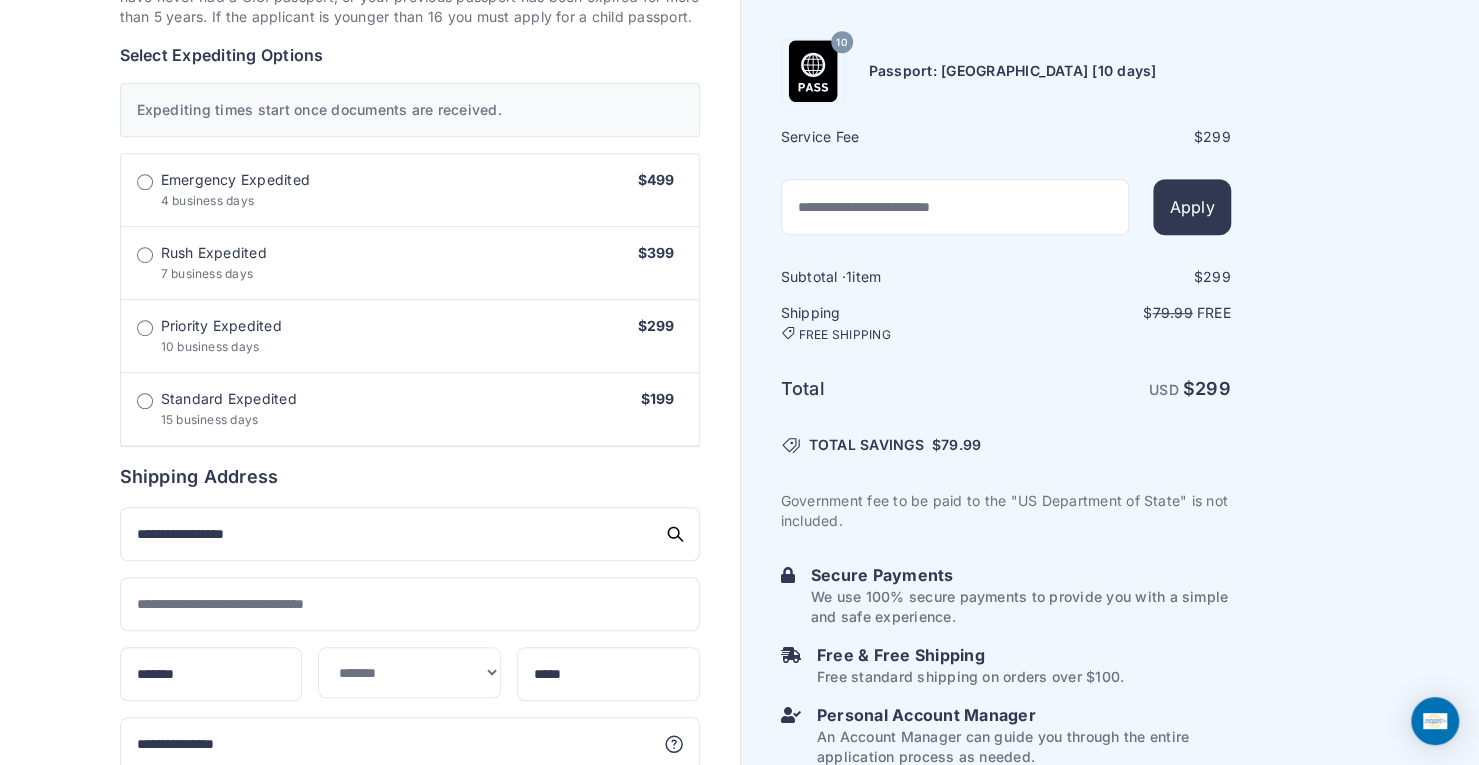 click on "Emergency Expedited
4 business days
$499" at bounding box center [410, 190] 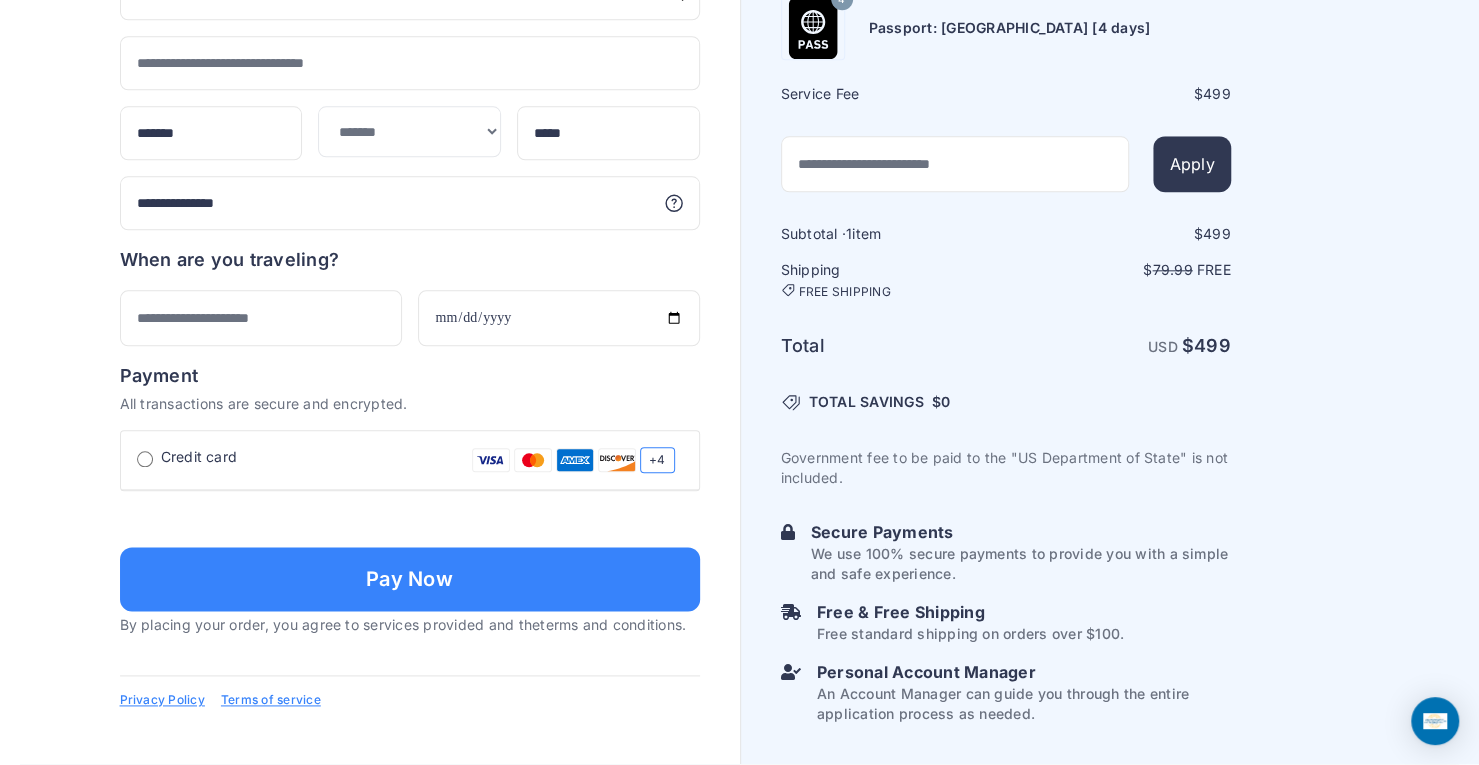 scroll, scrollTop: 1269, scrollLeft: 0, axis: vertical 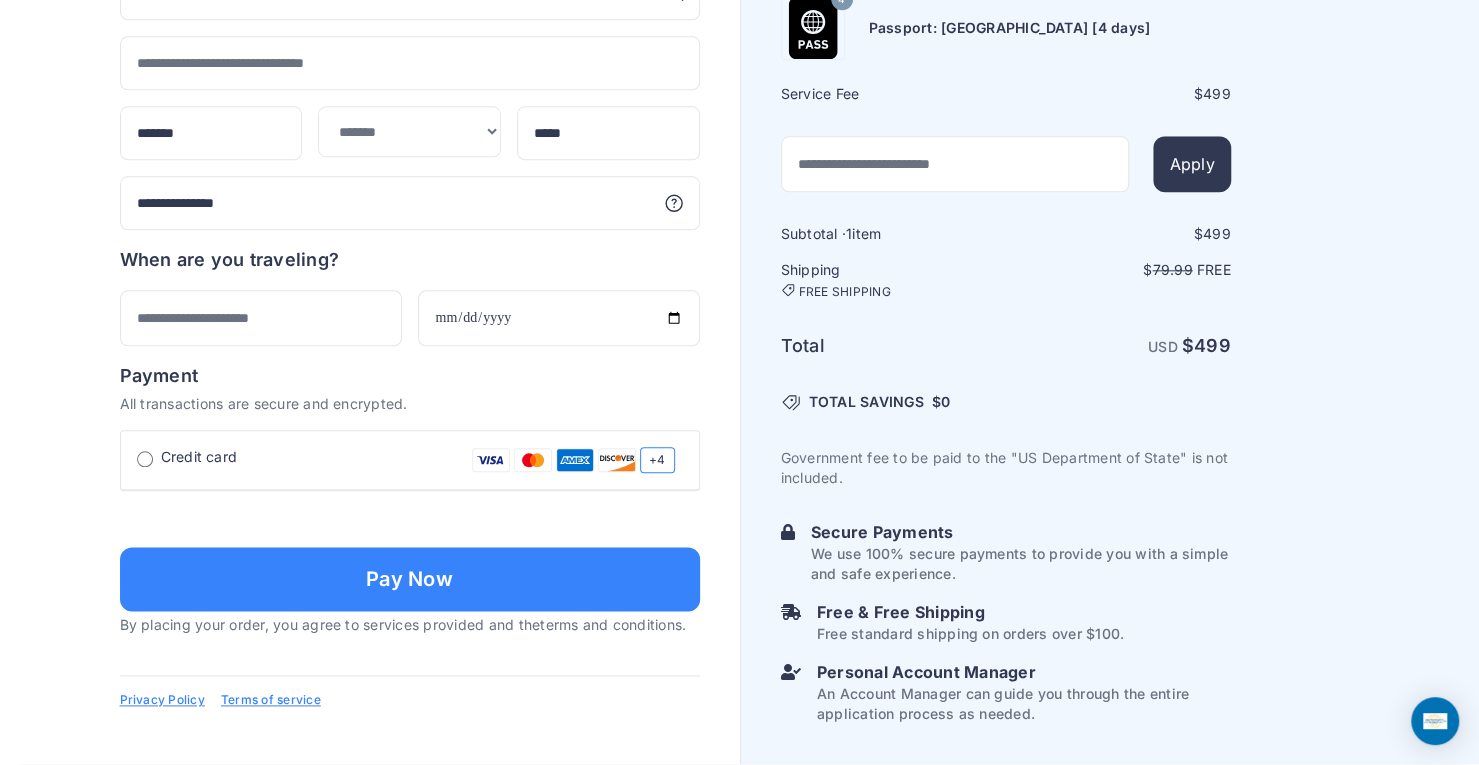 click at bounding box center [410, 517] 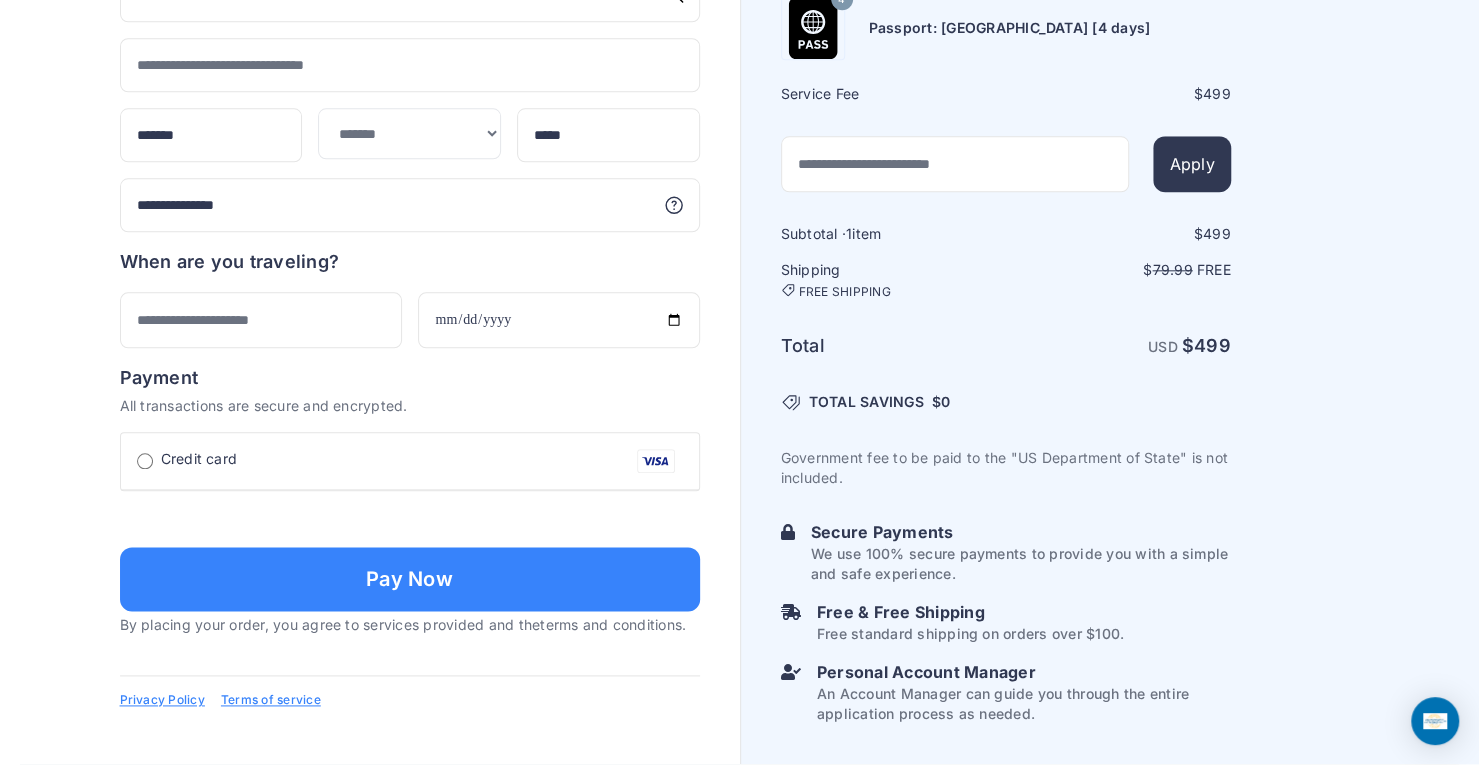 type on "**********" 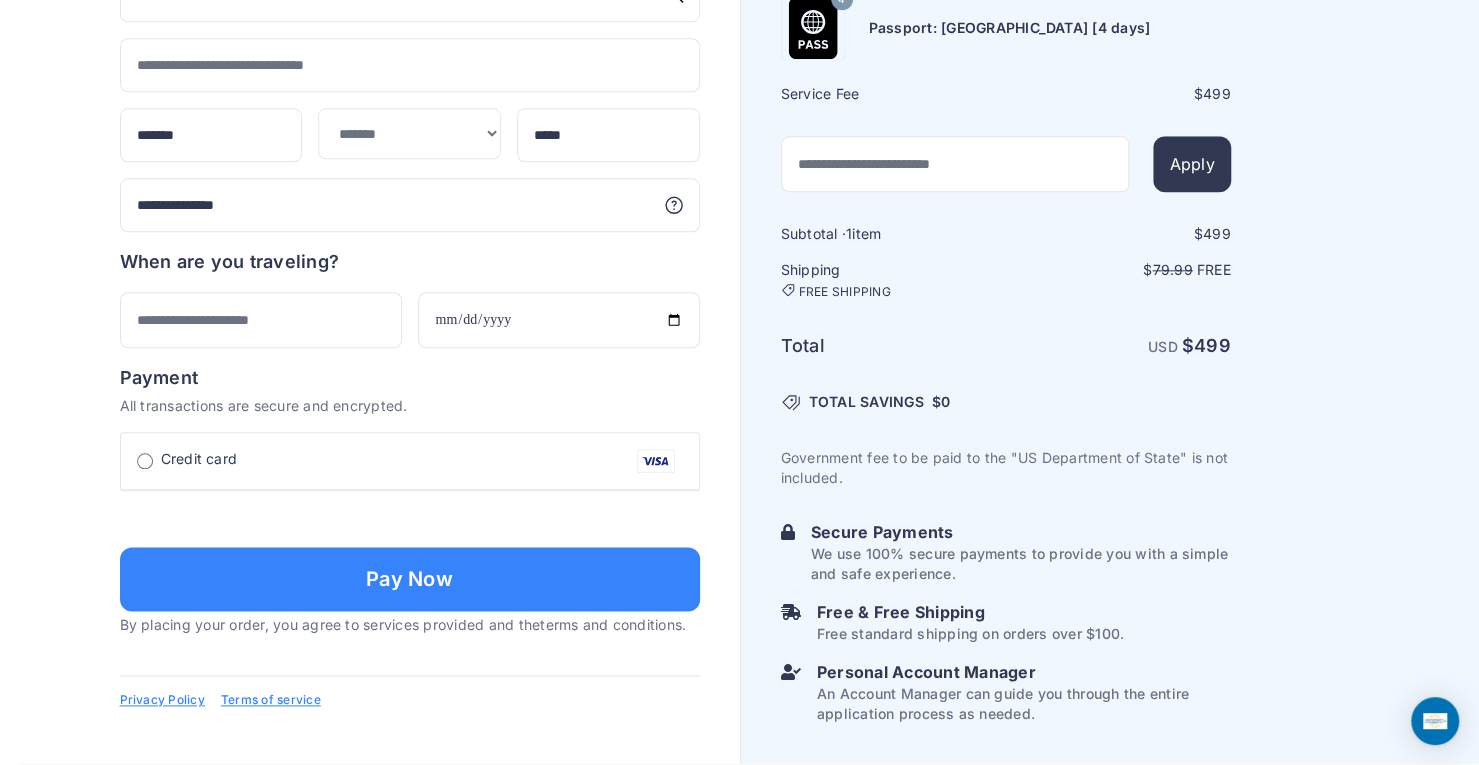 click at bounding box center [410, 656] 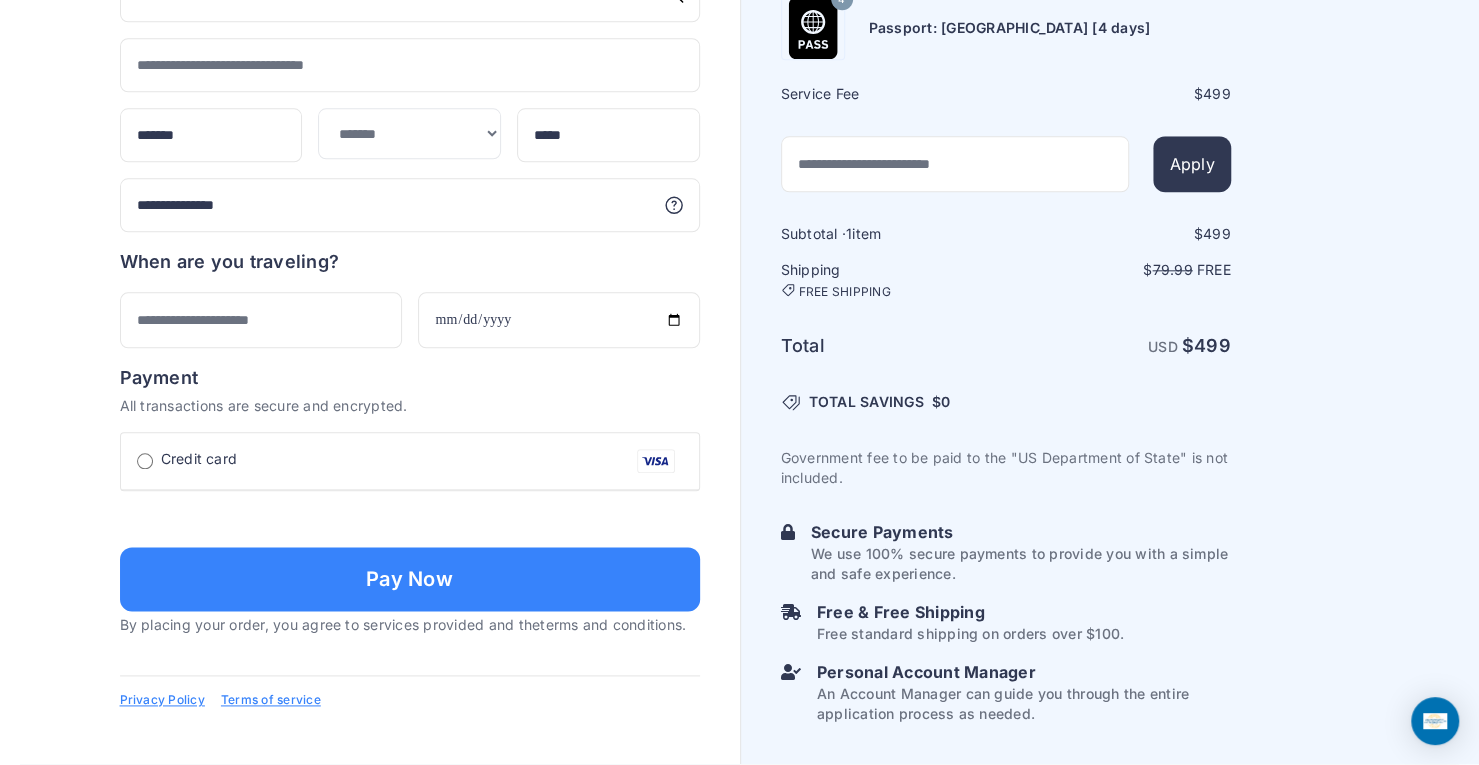 type on "*" 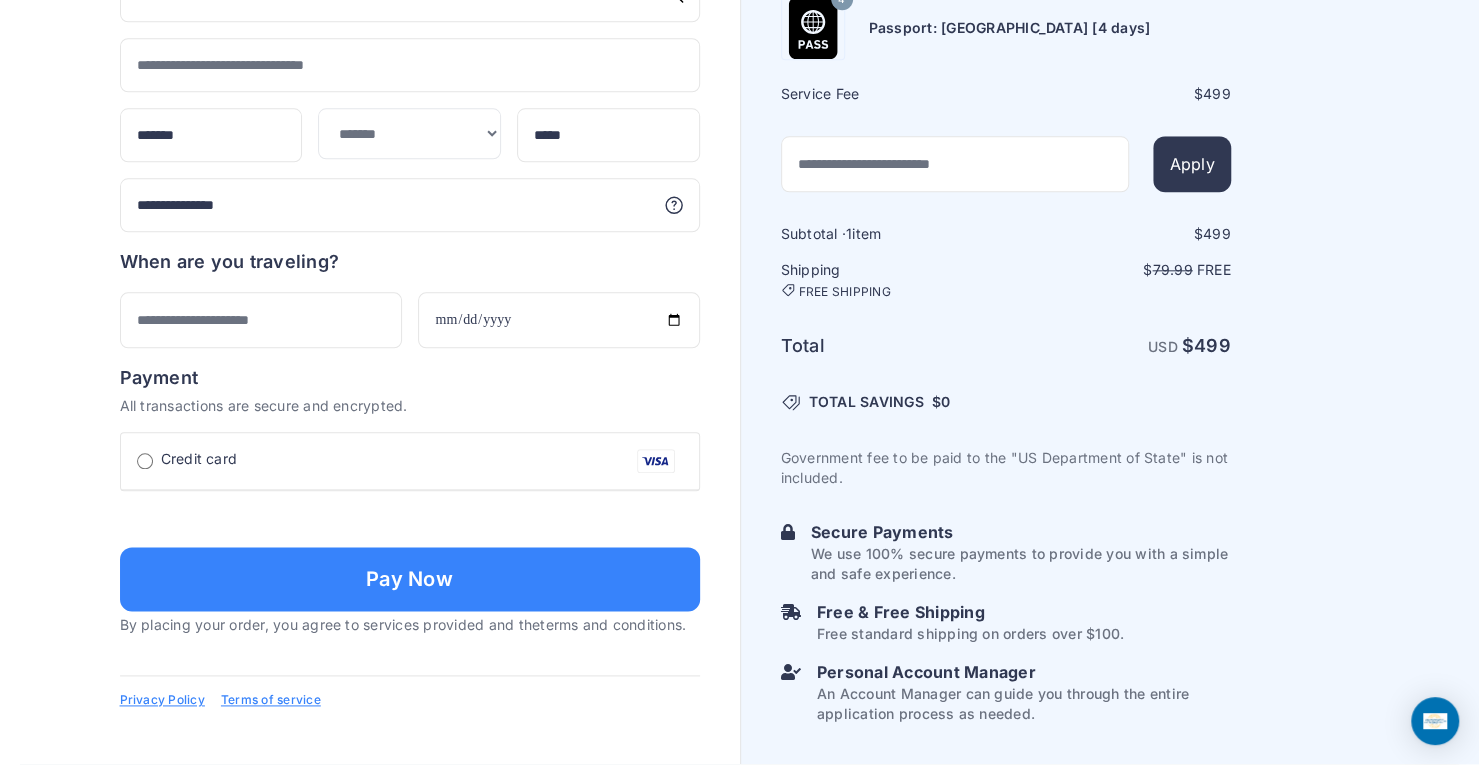 click on "**********" at bounding box center [410, 517] 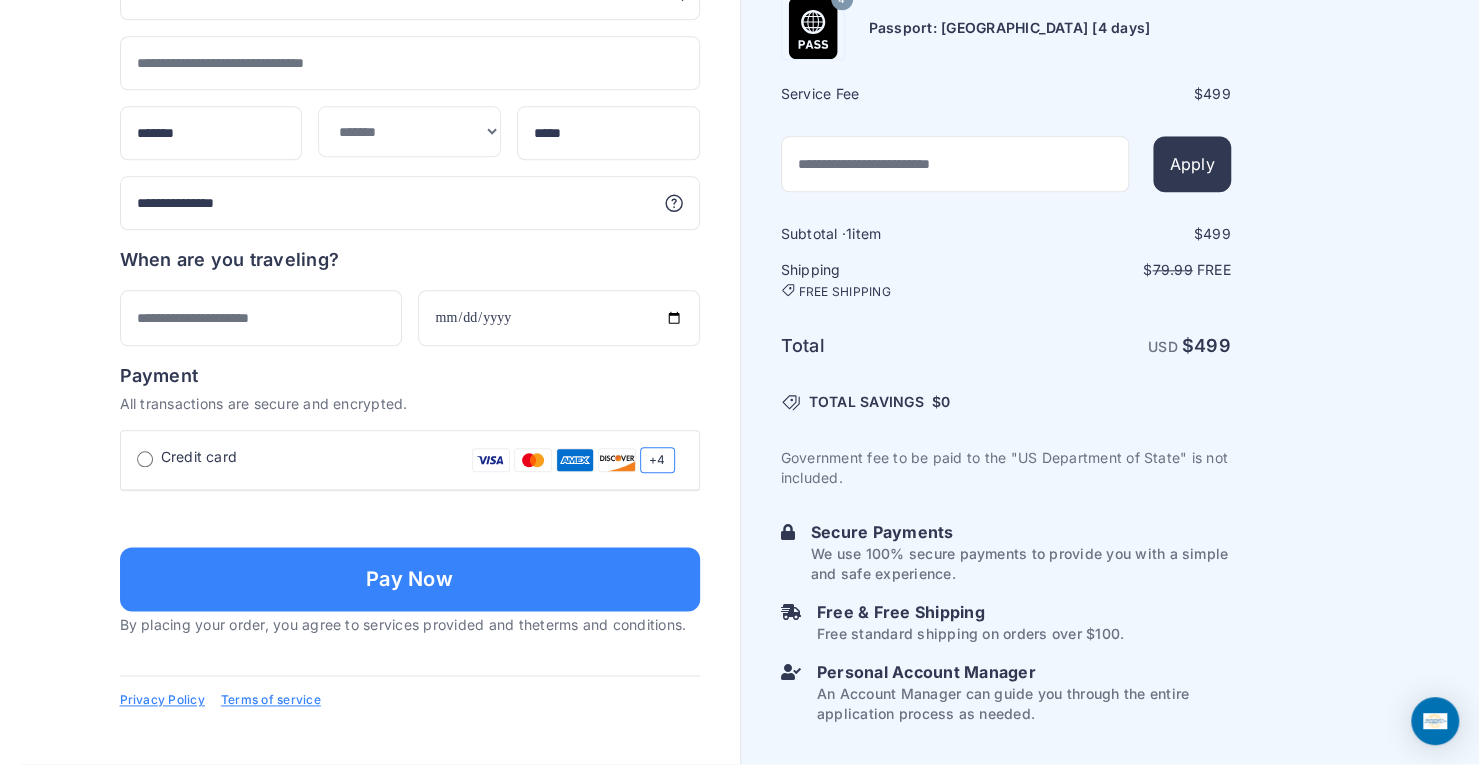 type 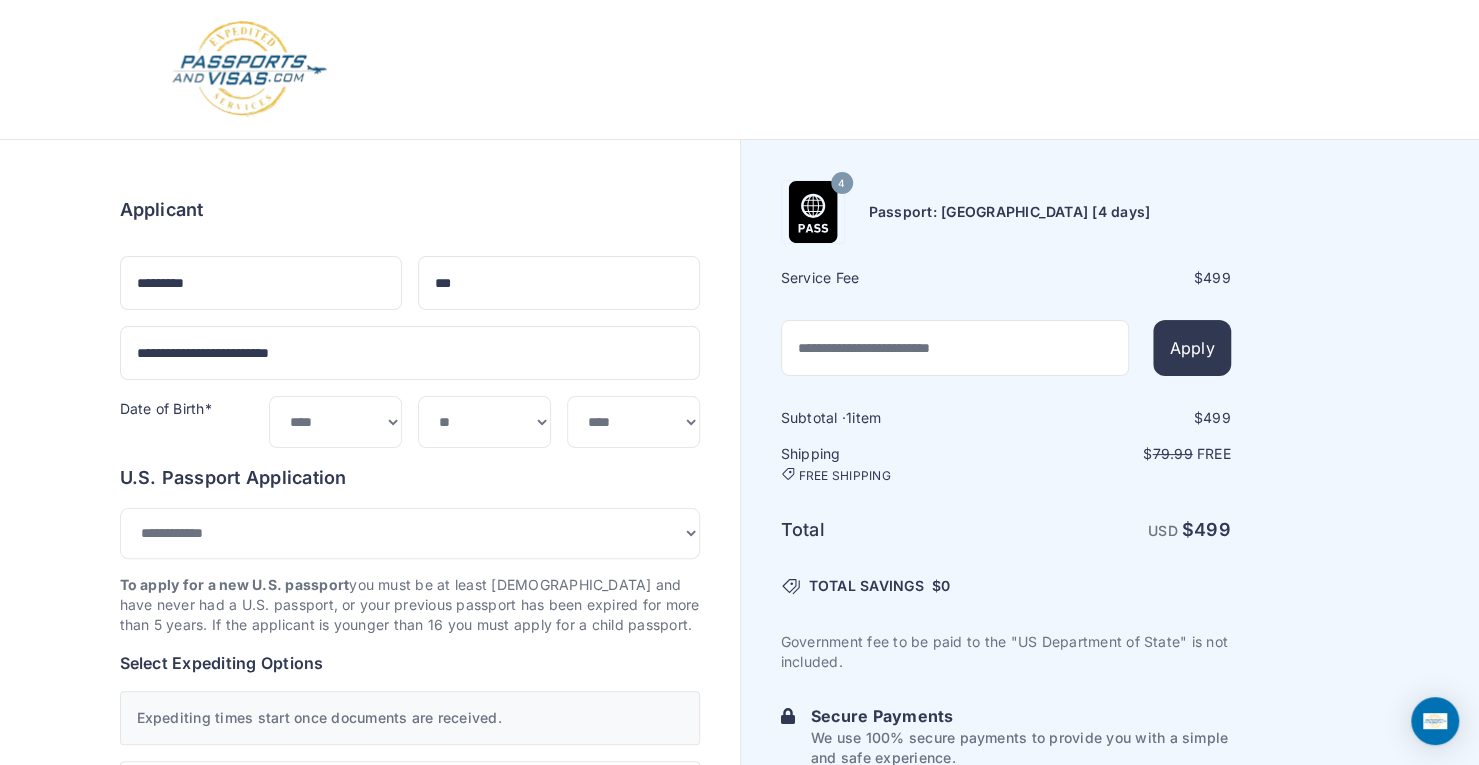 scroll, scrollTop: 0, scrollLeft: 0, axis: both 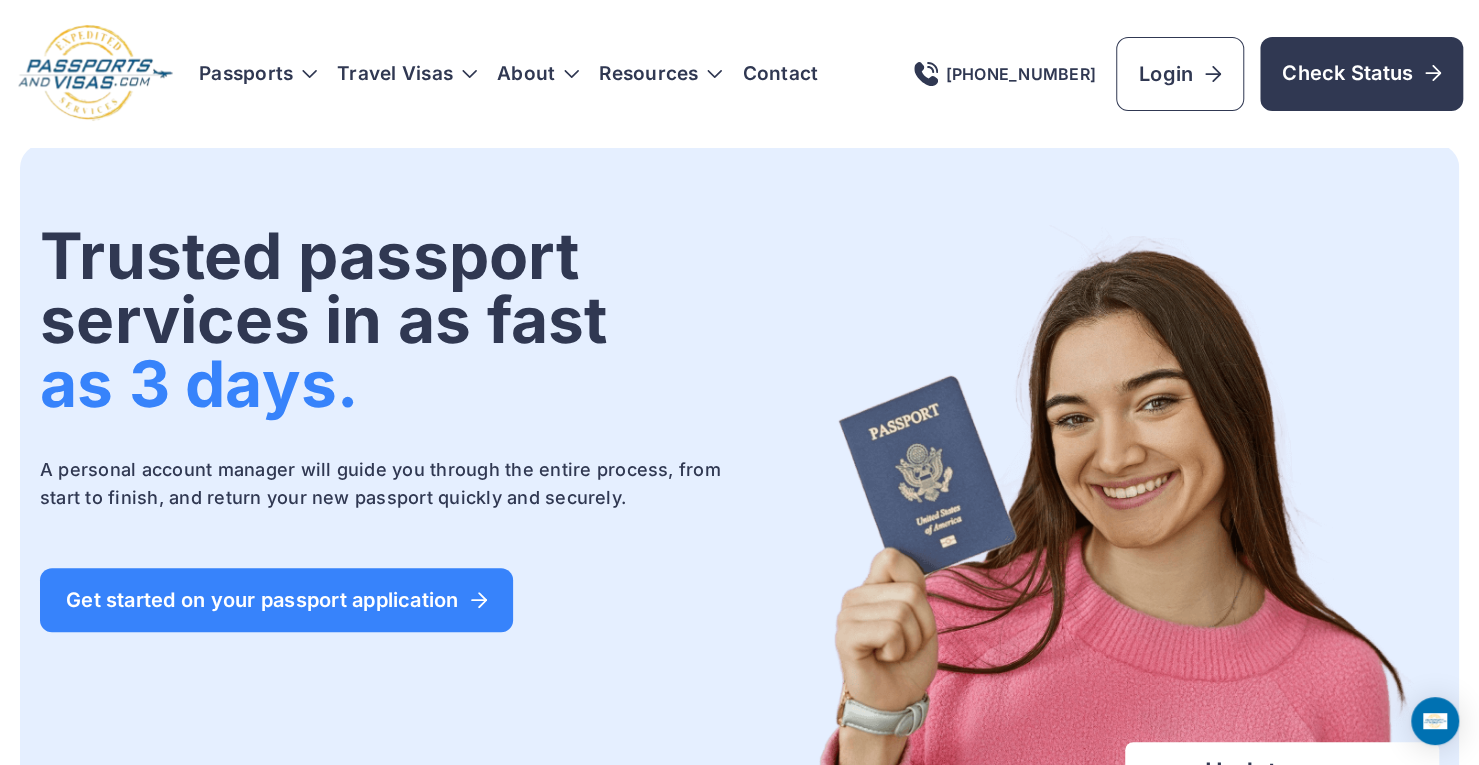 click on "Travel Visas" at bounding box center [407, 74] 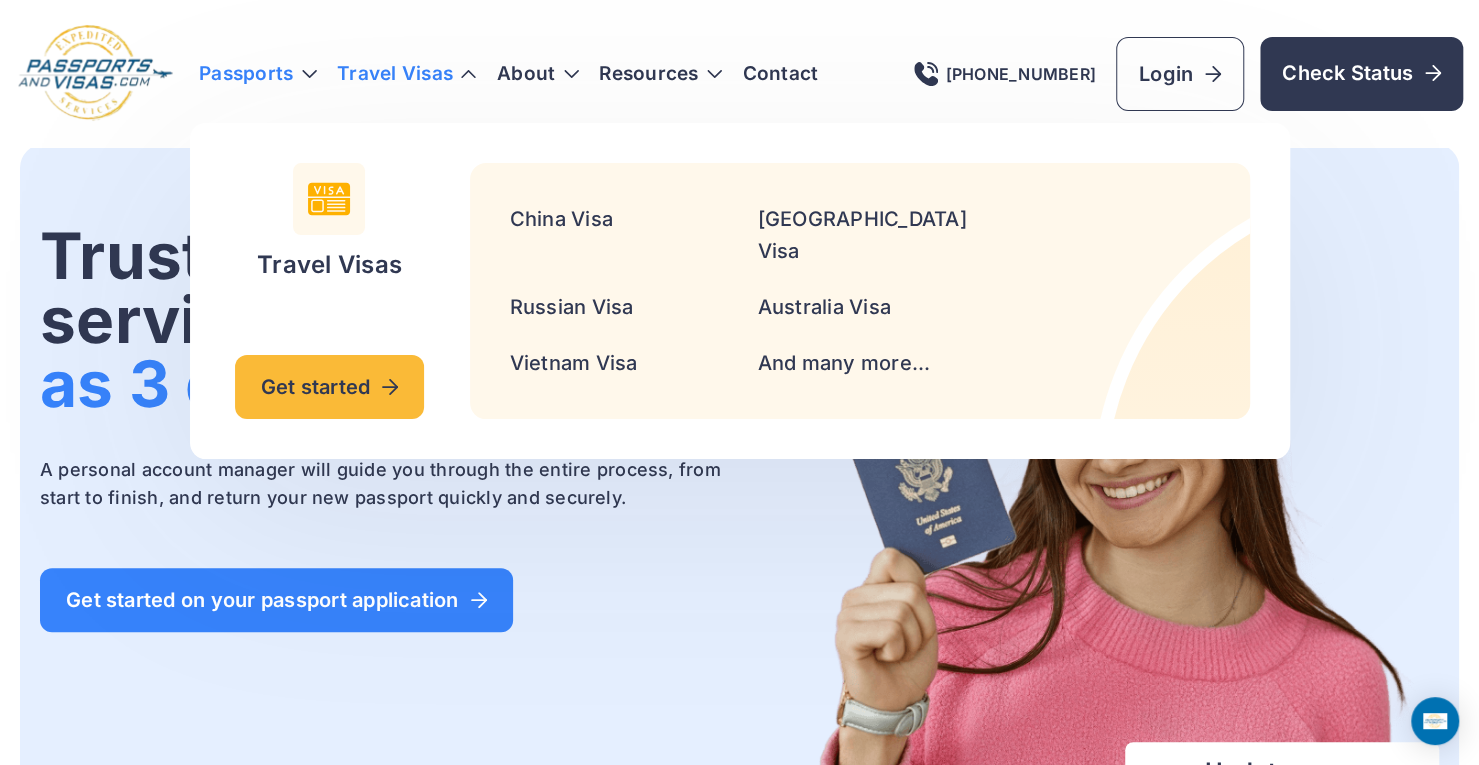 click on "Passports" at bounding box center (258, 74) 